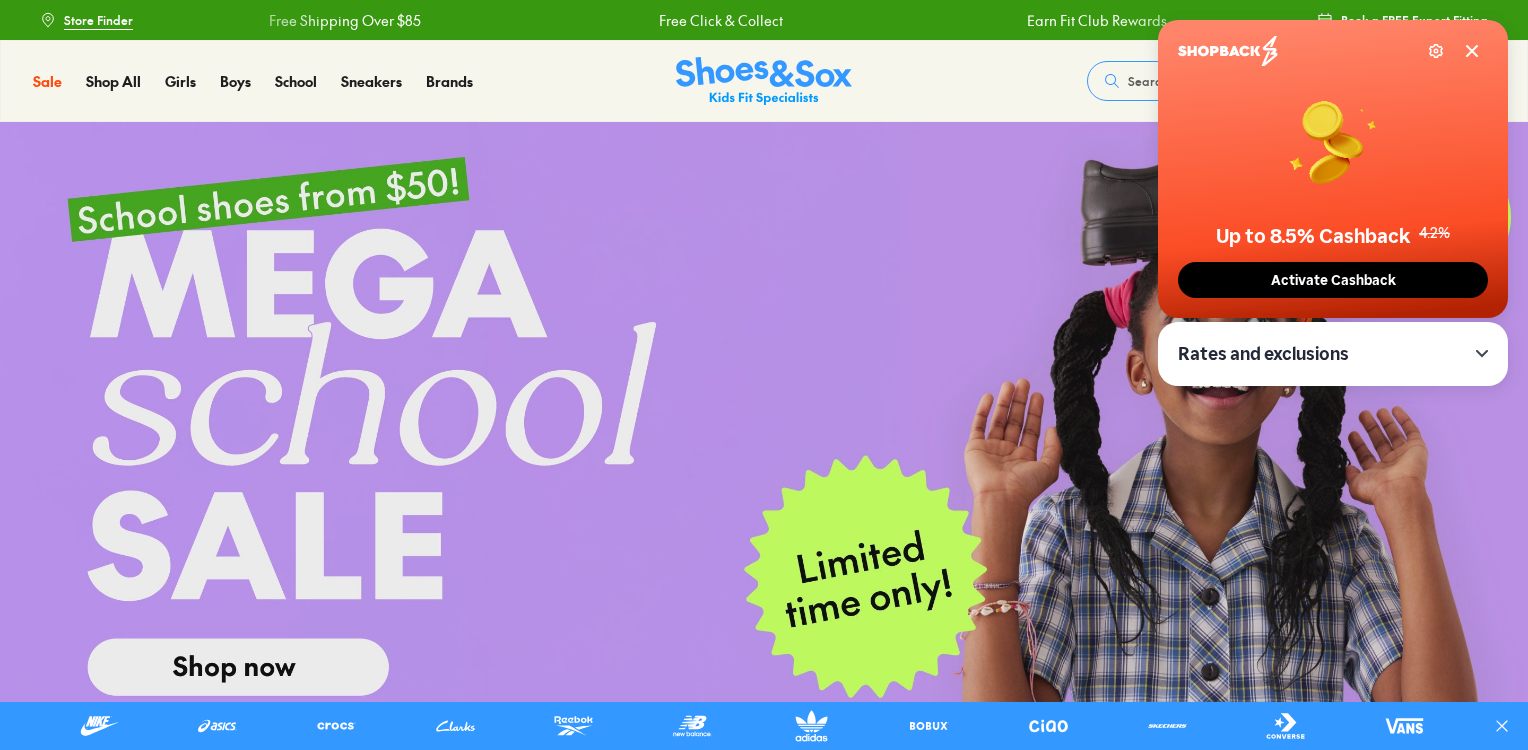 scroll, scrollTop: 0, scrollLeft: 0, axis: both 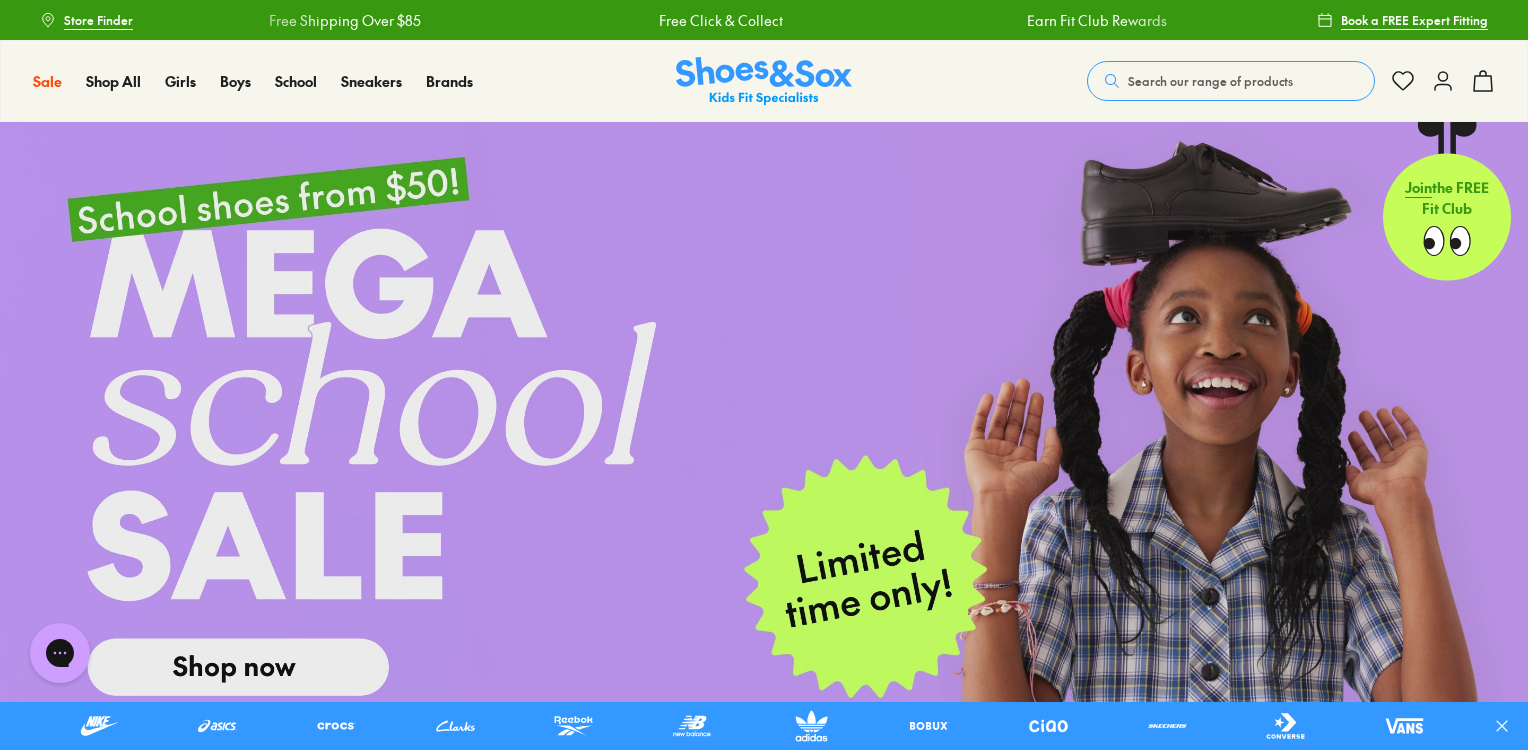 click 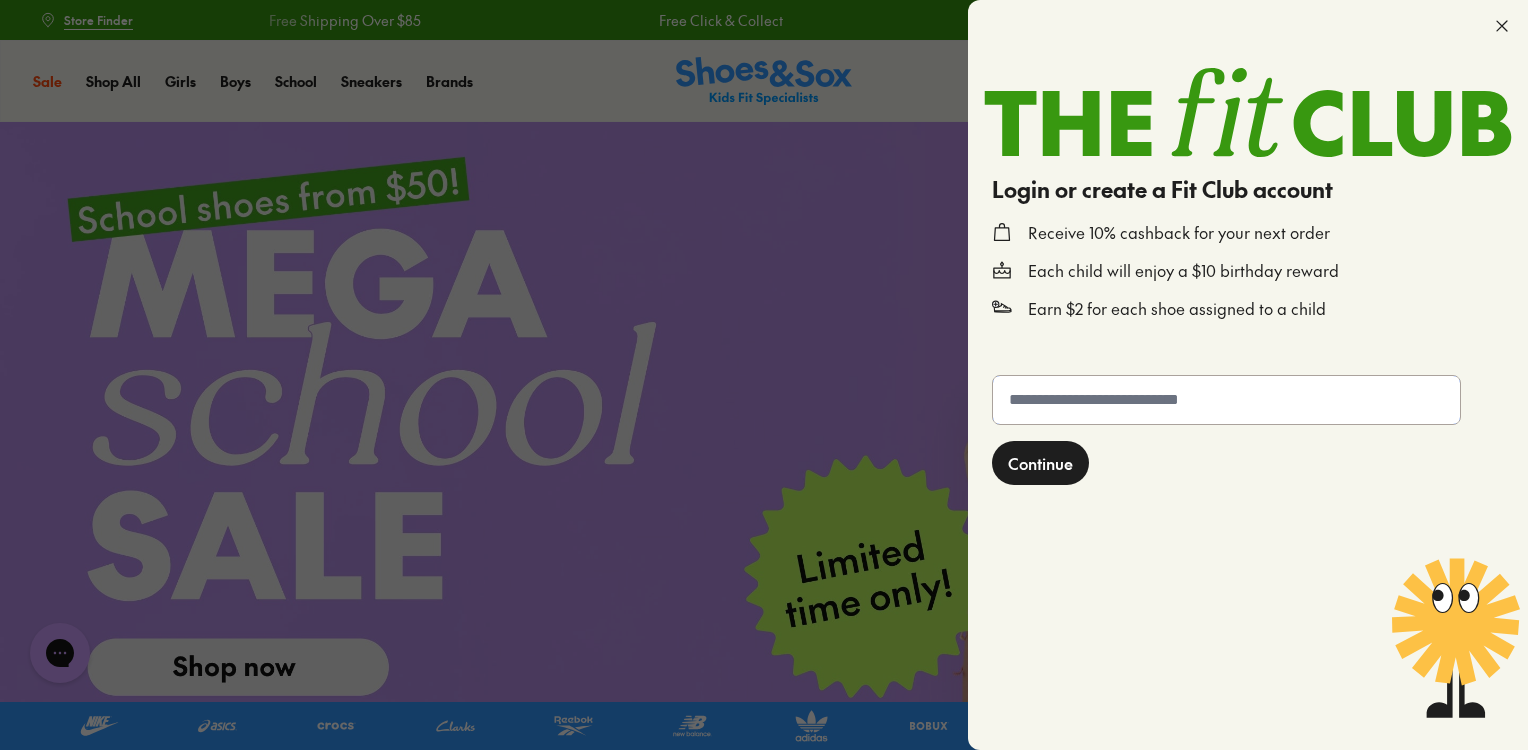 click 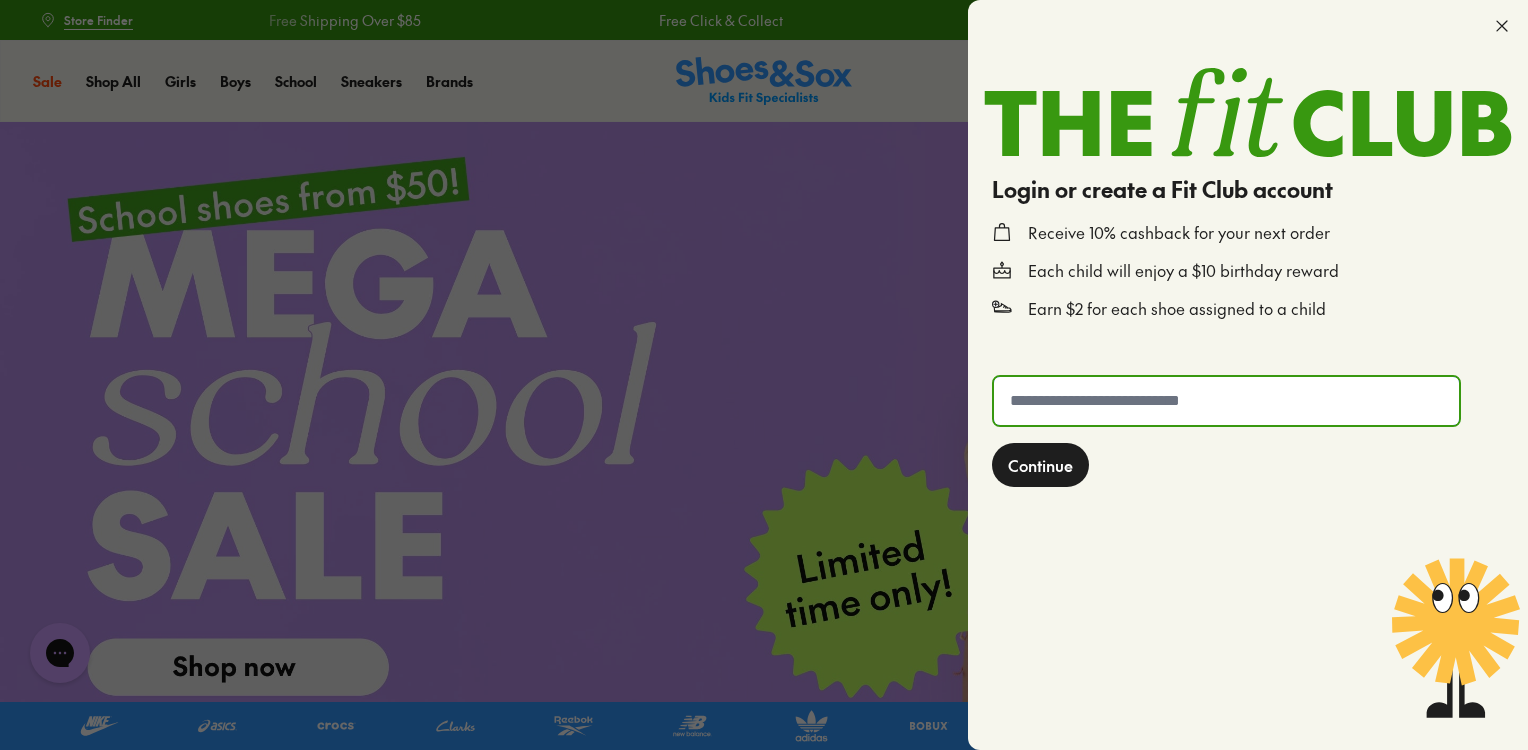type on "**********" 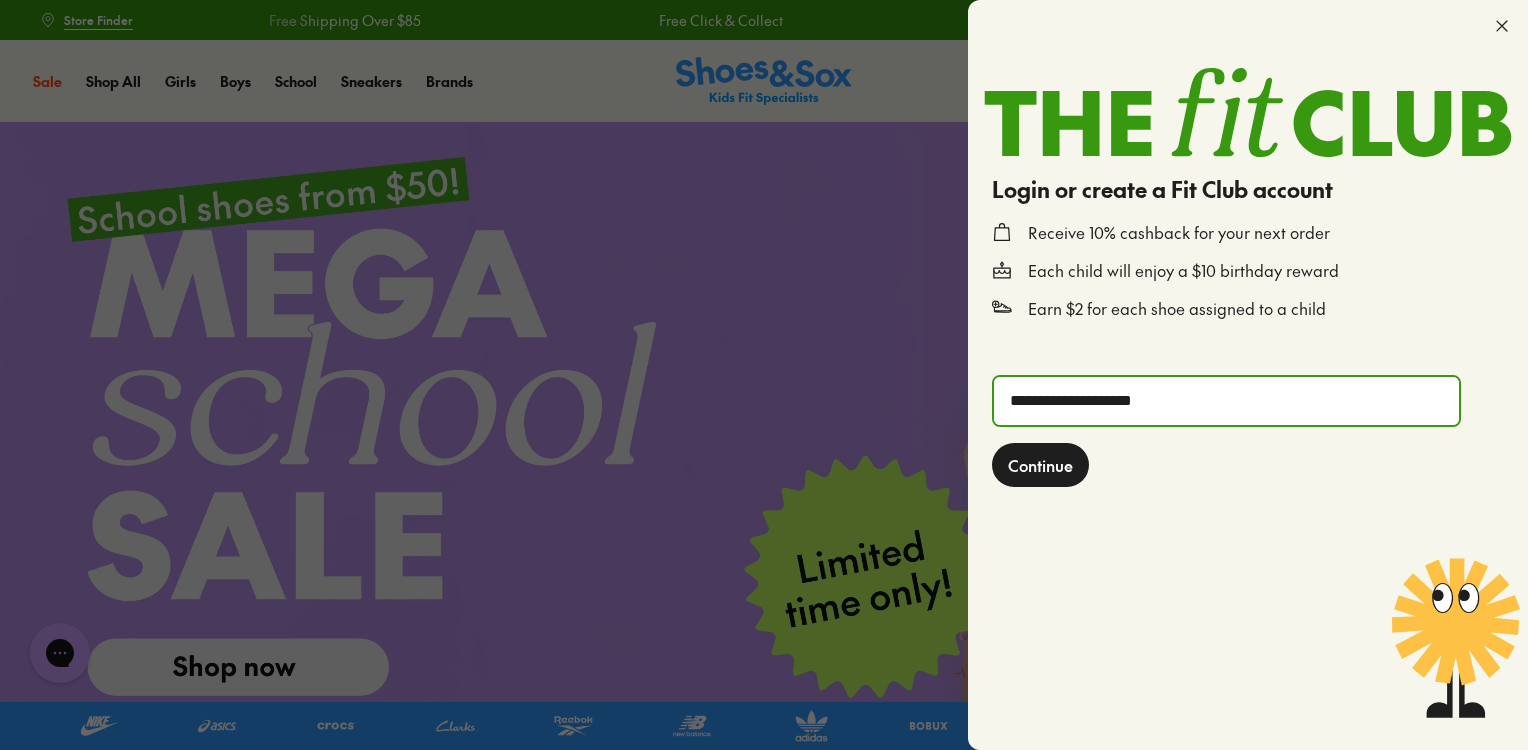 click on "Continue" 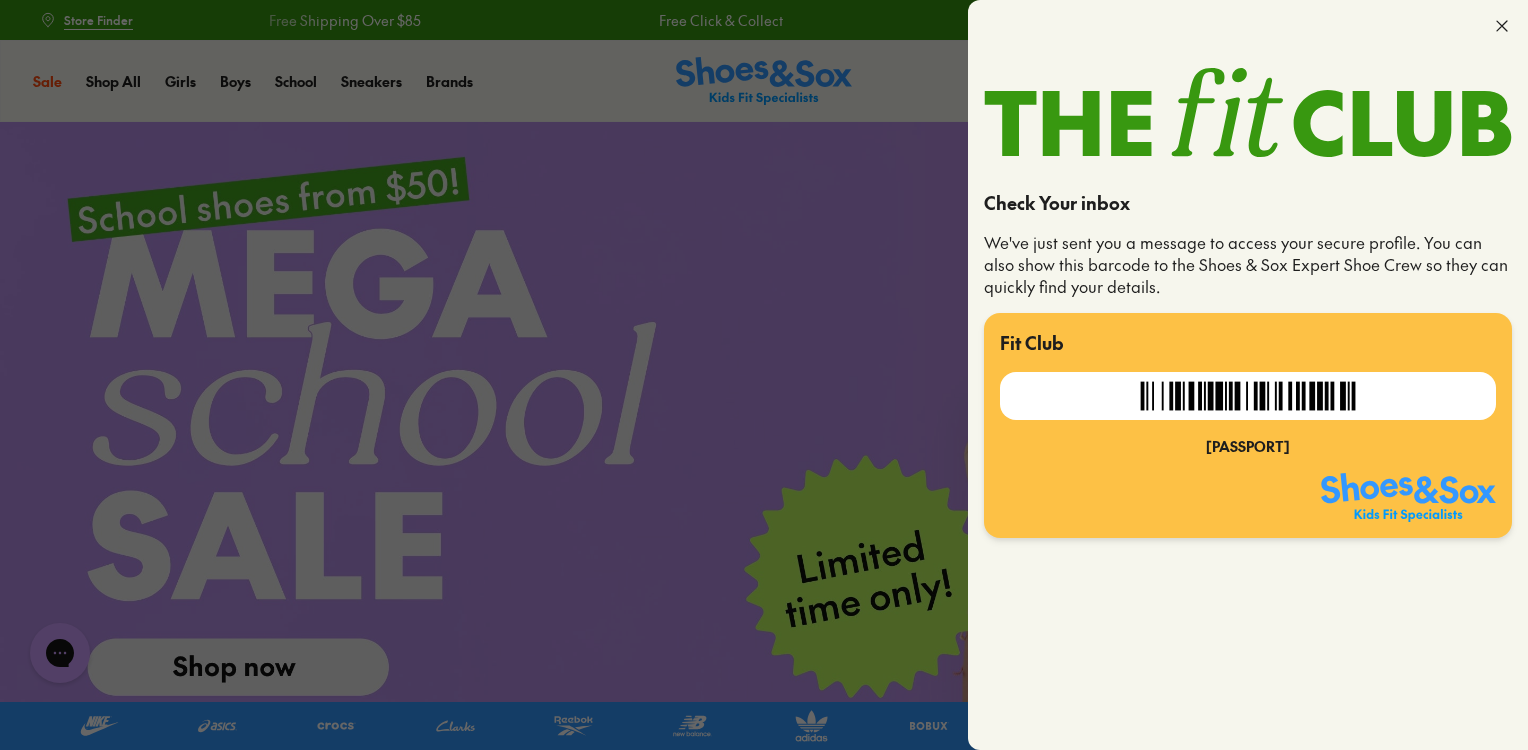 click 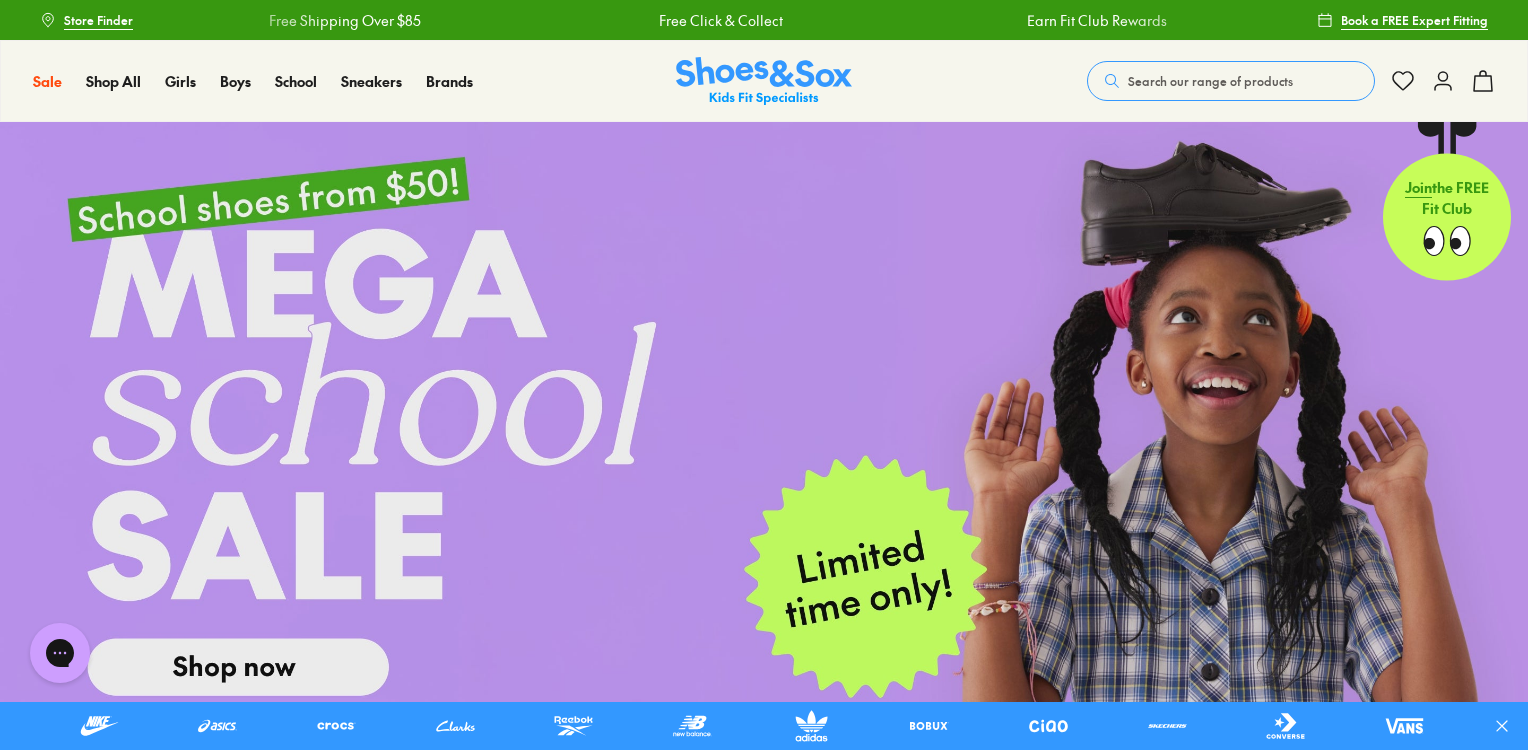 click 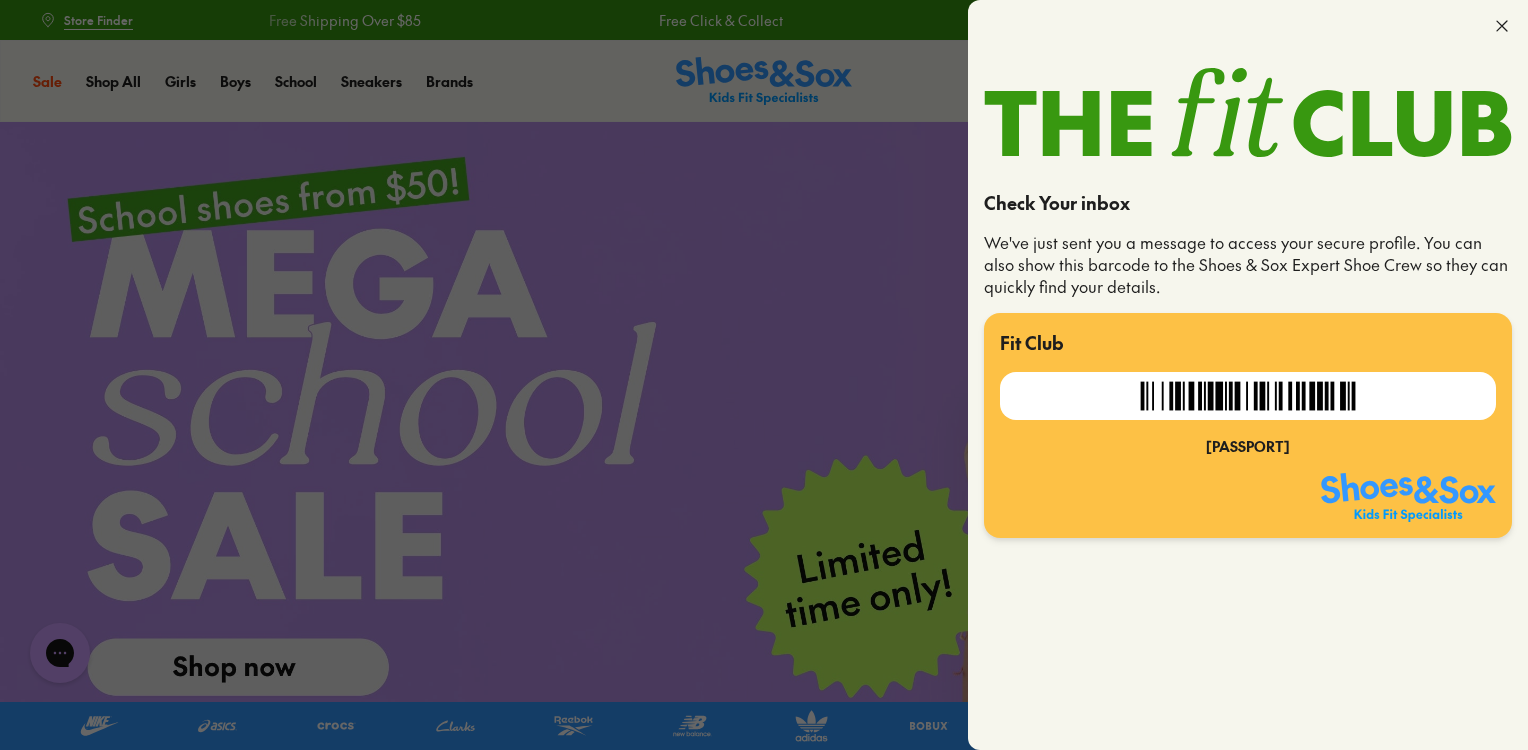 click 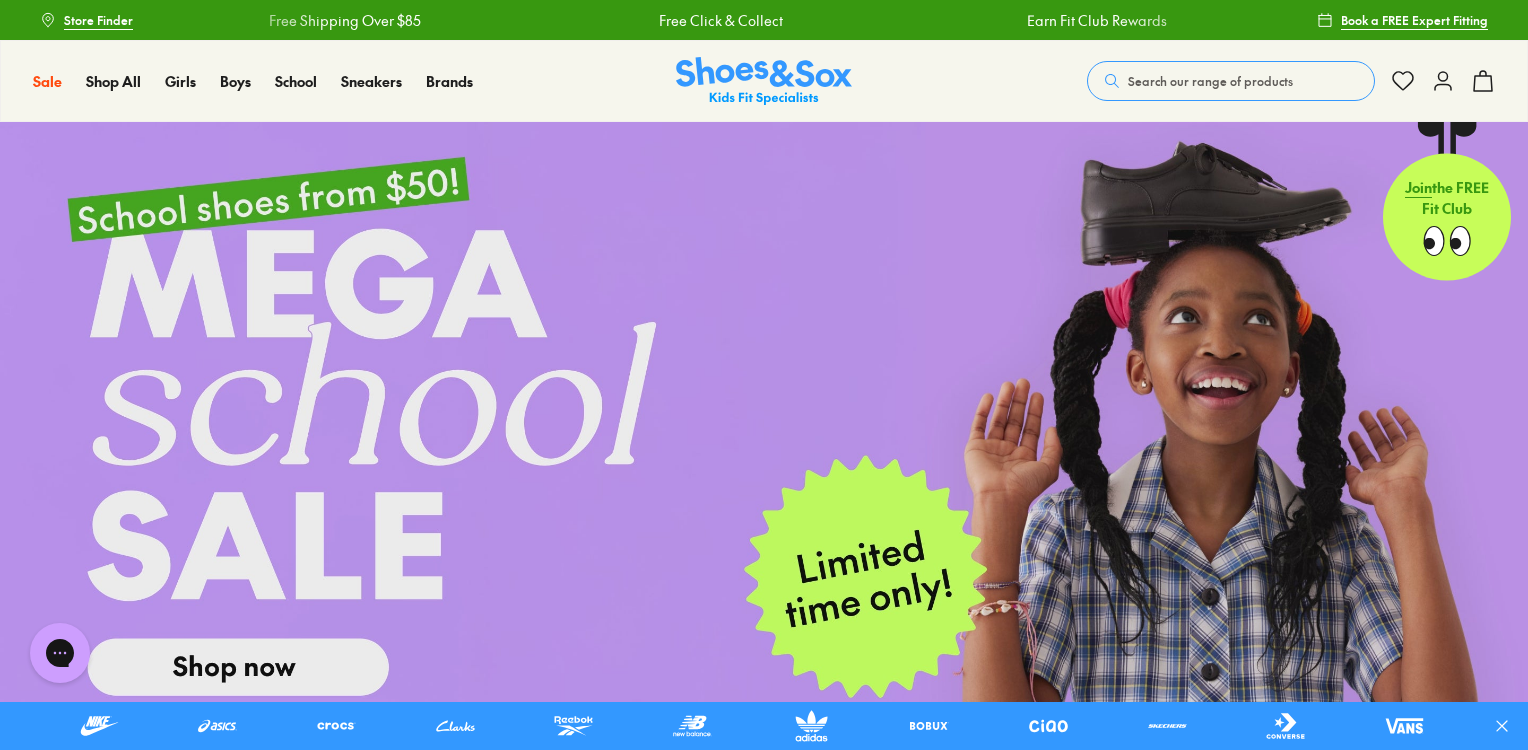 click 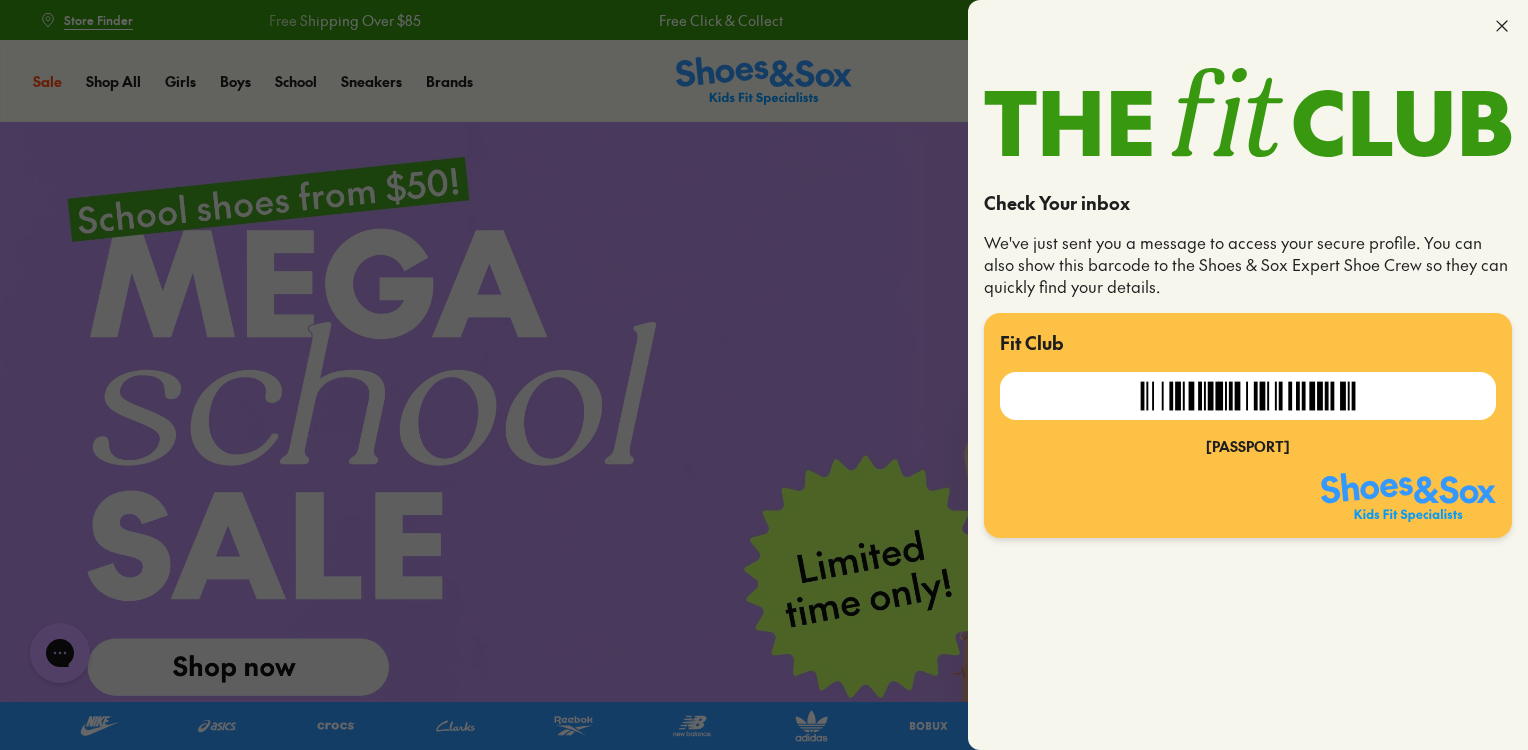 click 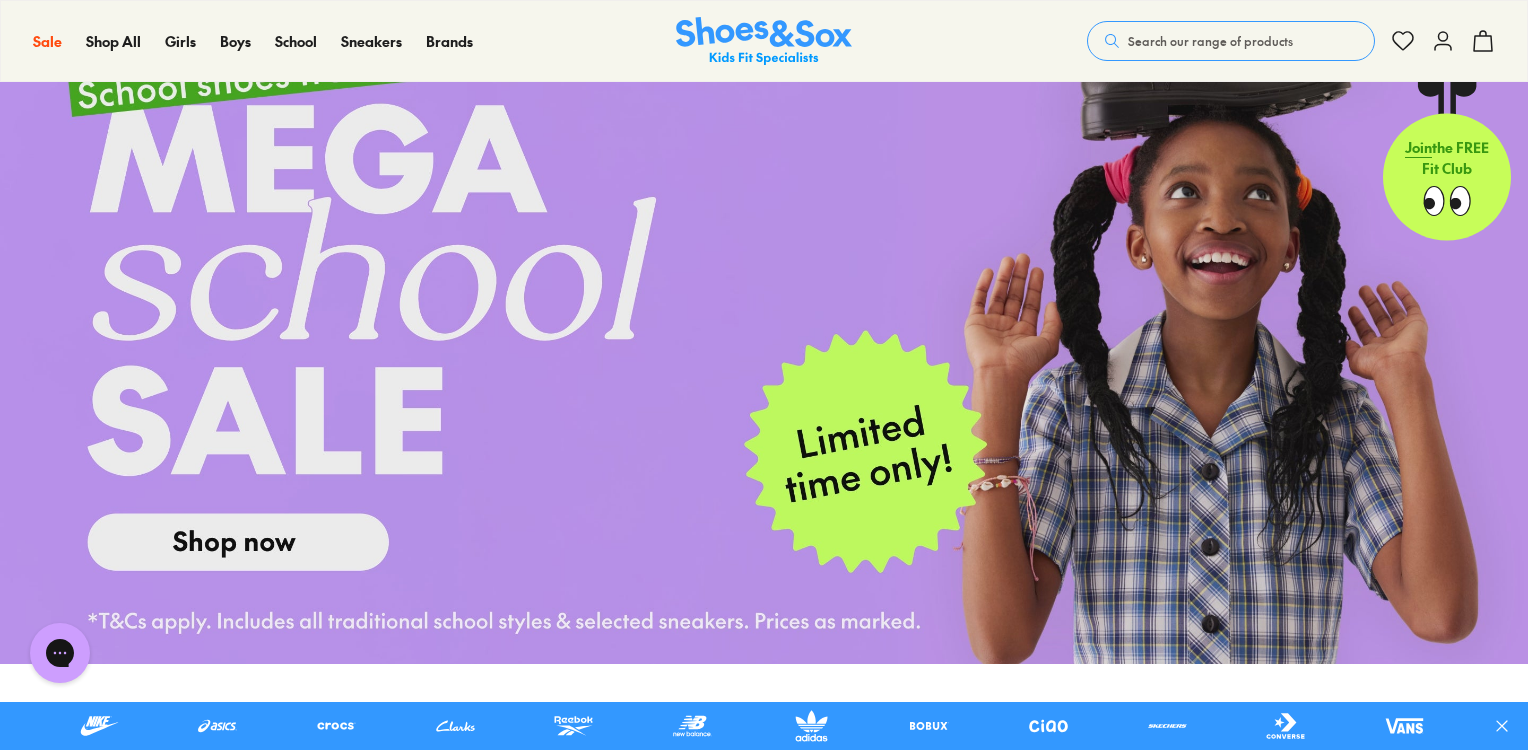 scroll, scrollTop: 400, scrollLeft: 0, axis: vertical 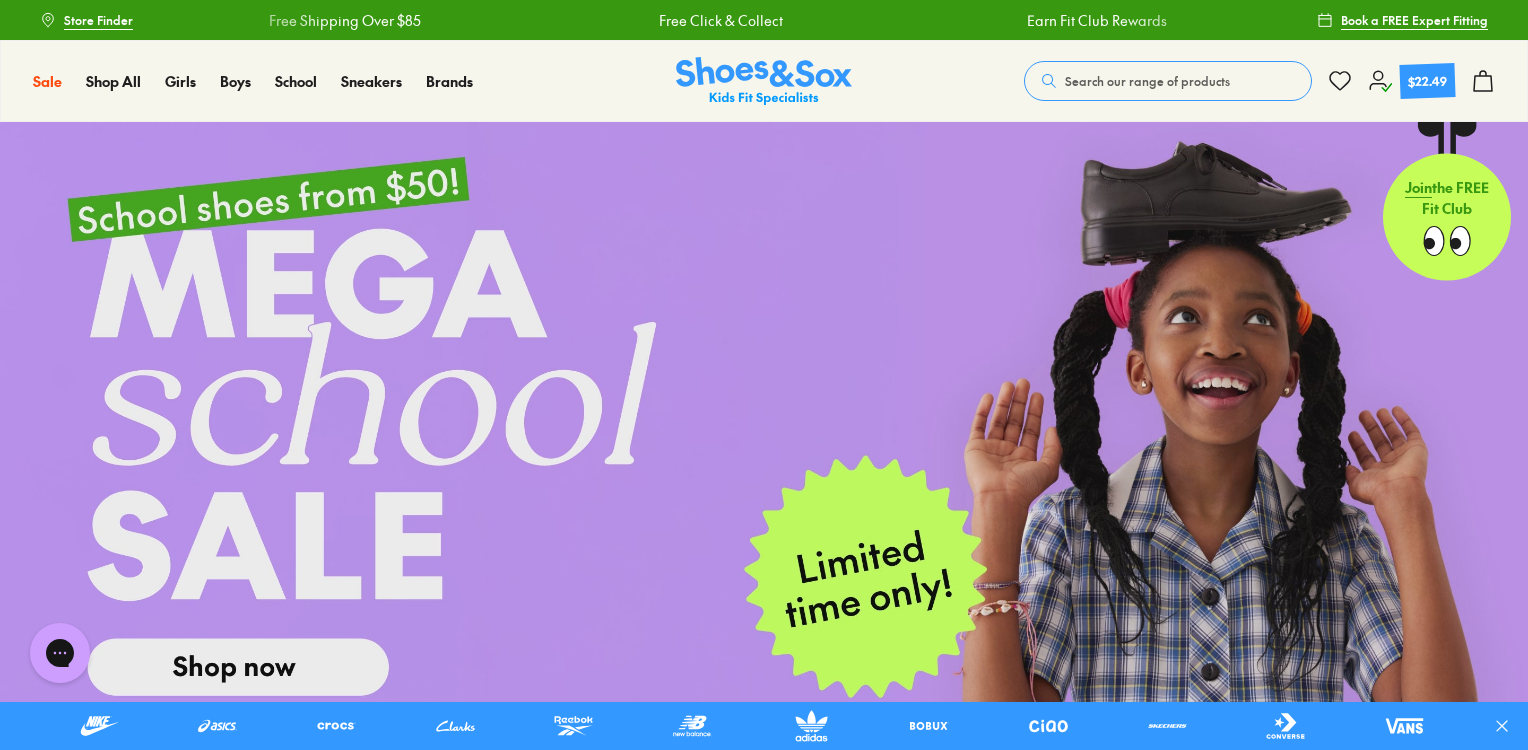 click 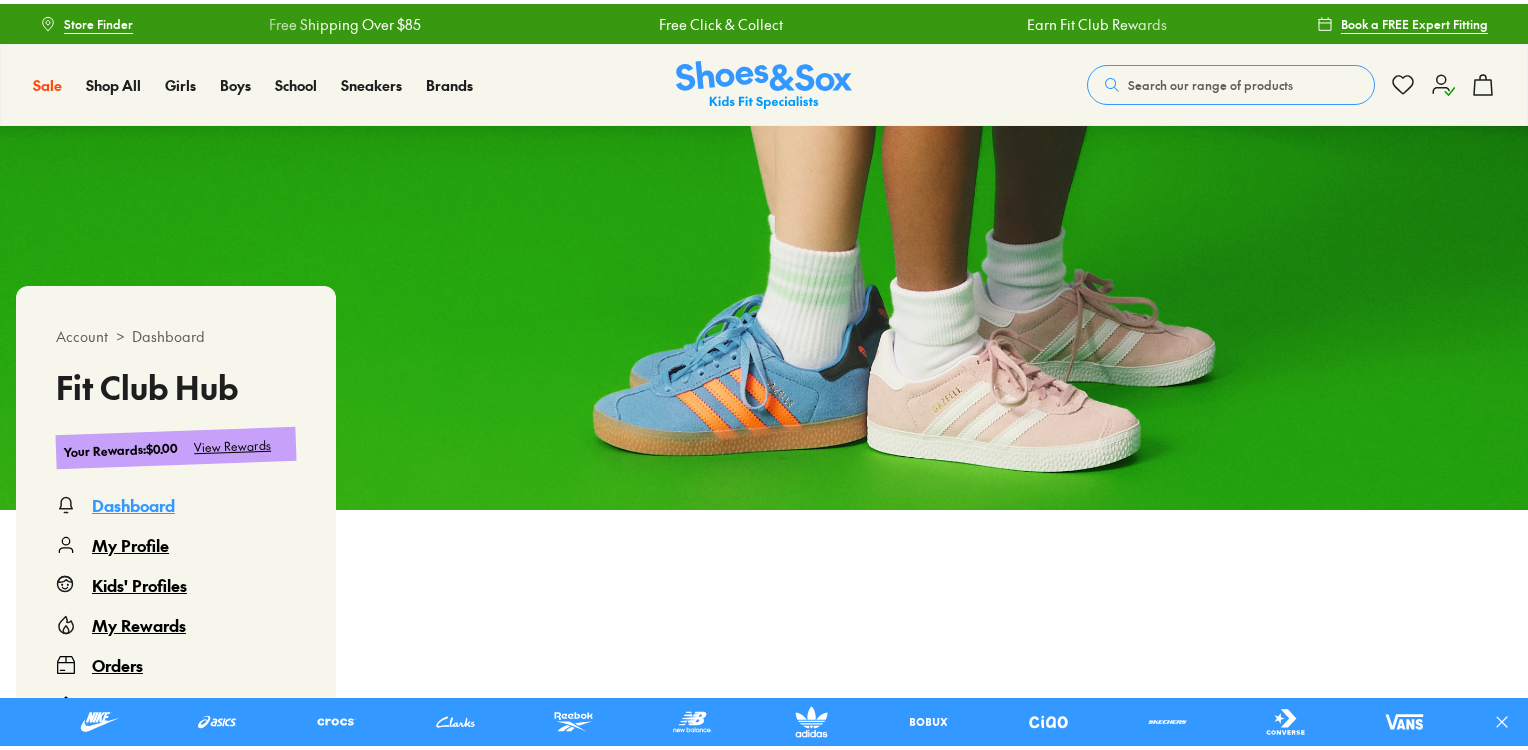 scroll, scrollTop: 0, scrollLeft: 0, axis: both 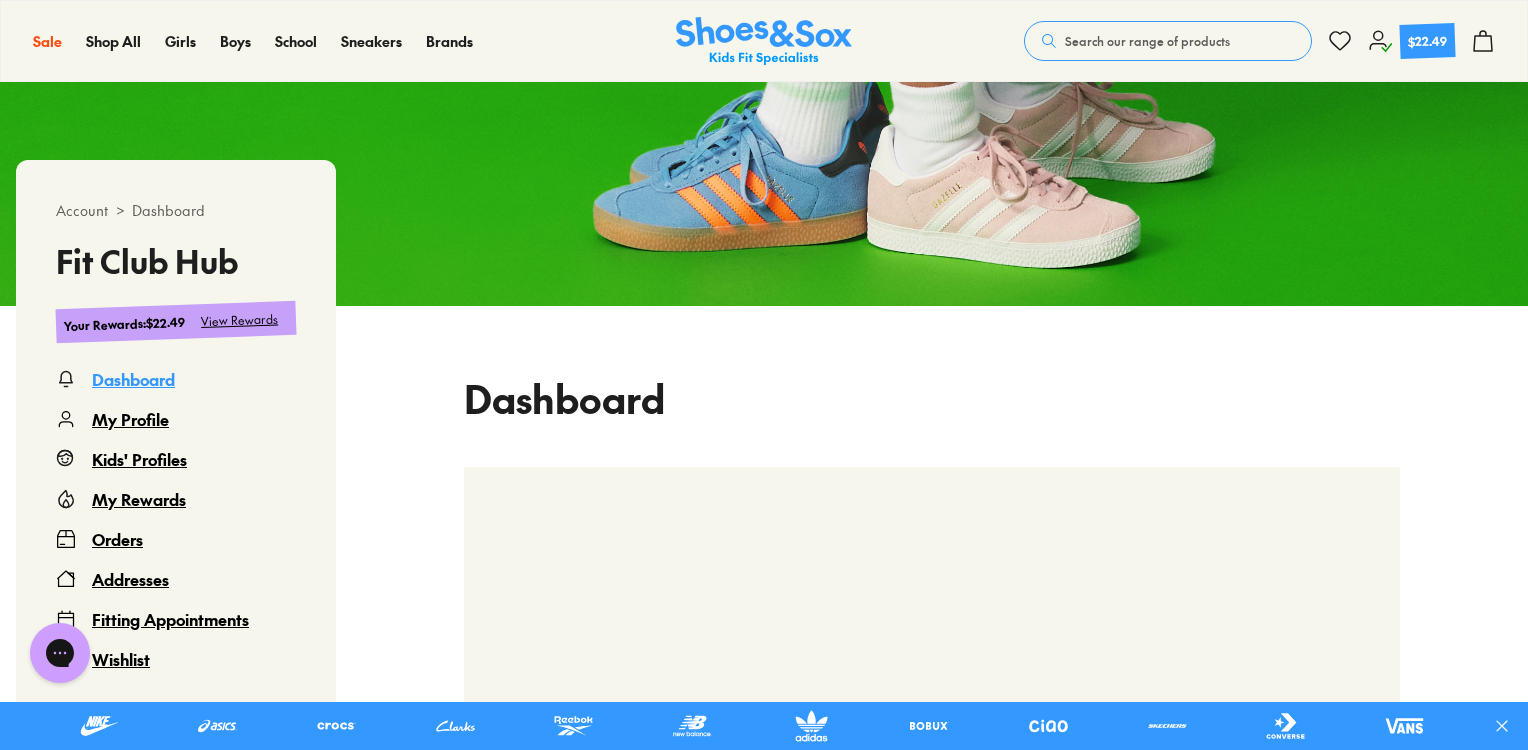 click on "View Rewards" at bounding box center (240, 319) 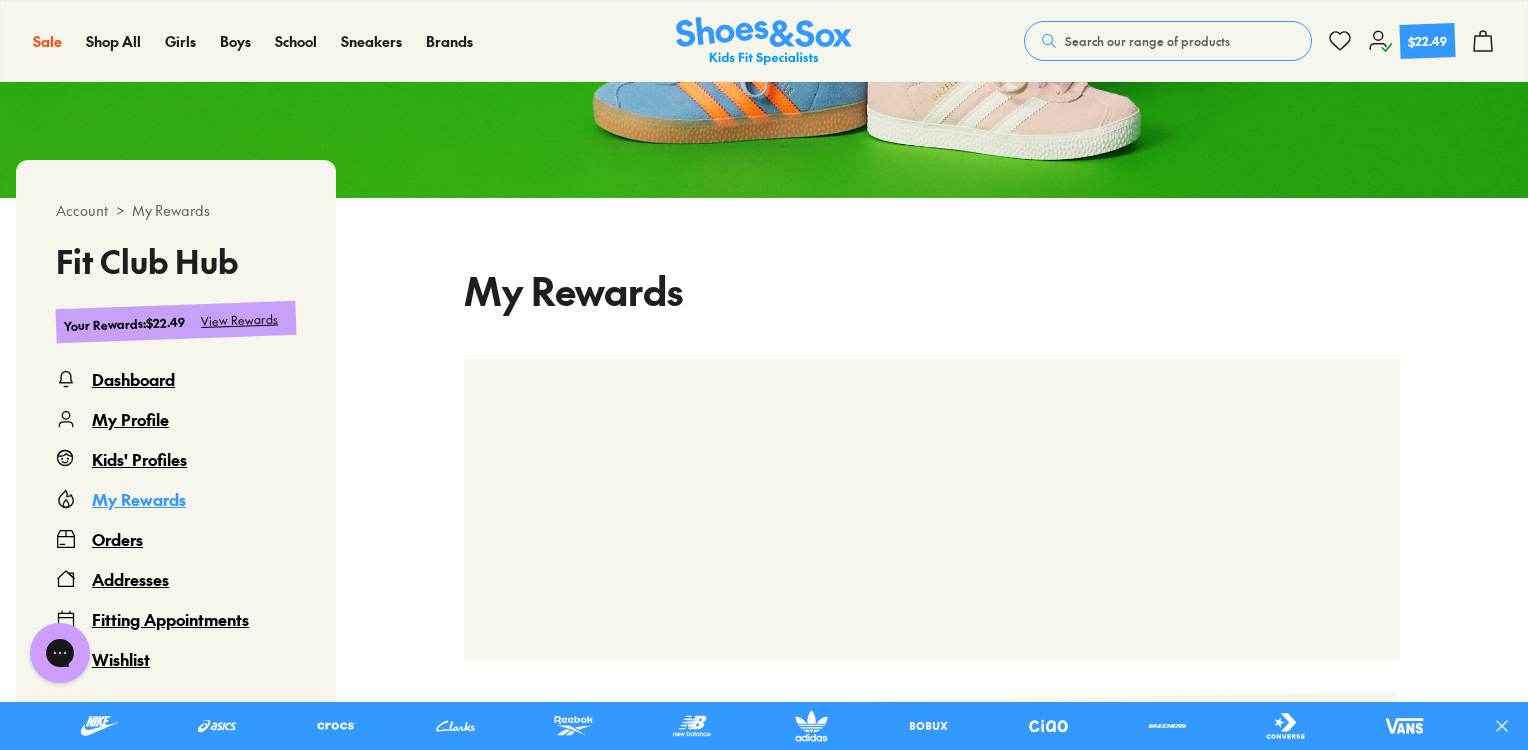 scroll, scrollTop: 522, scrollLeft: 0, axis: vertical 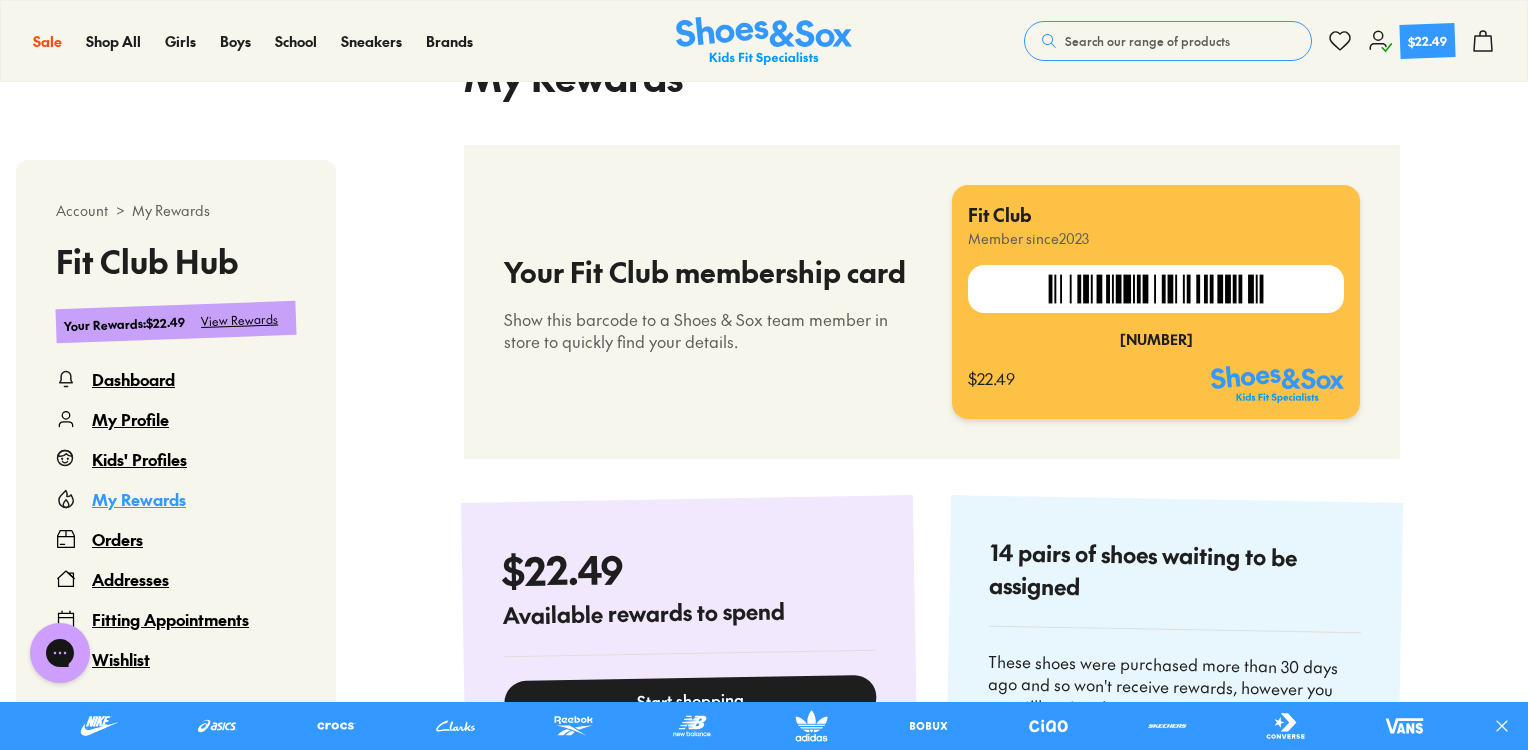 select 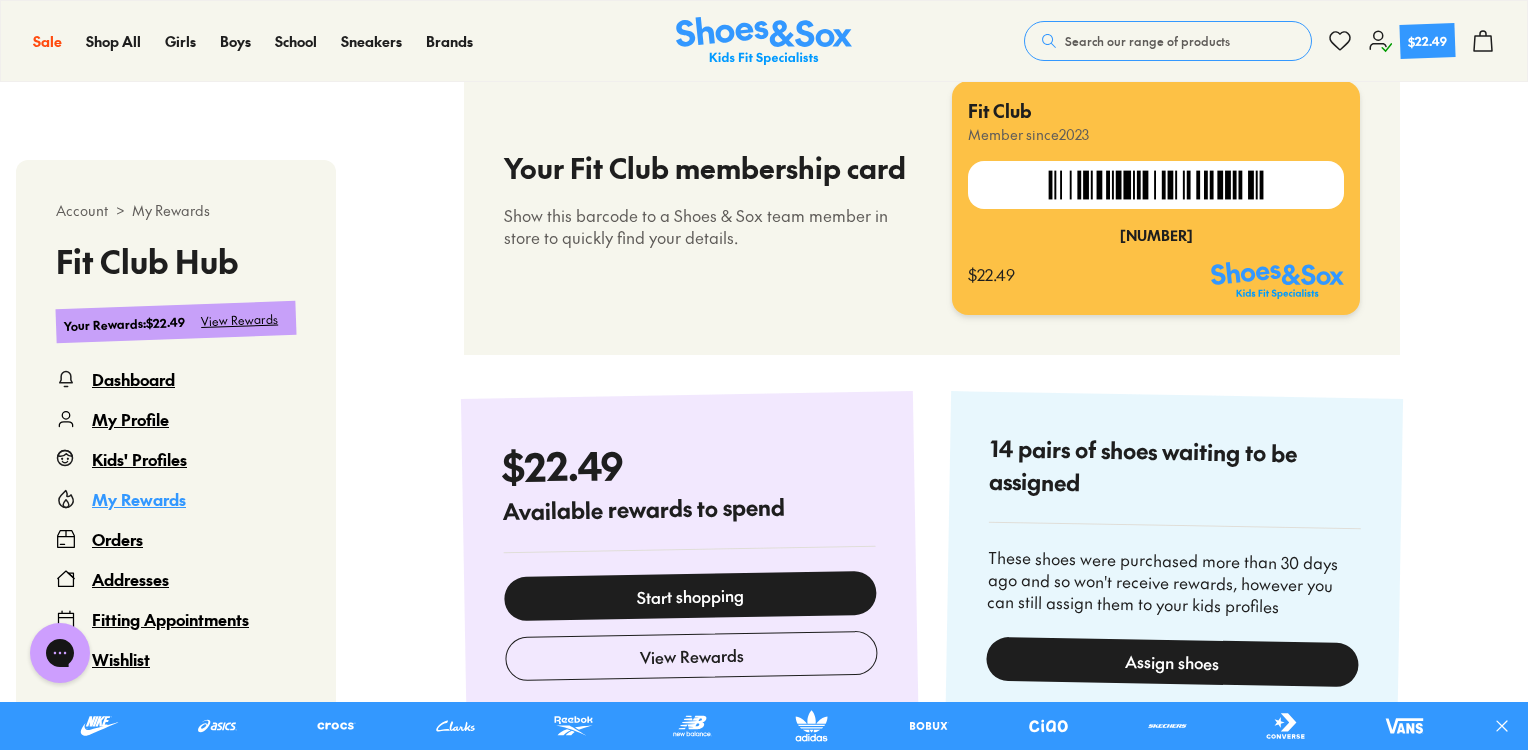 scroll, scrollTop: 722, scrollLeft: 0, axis: vertical 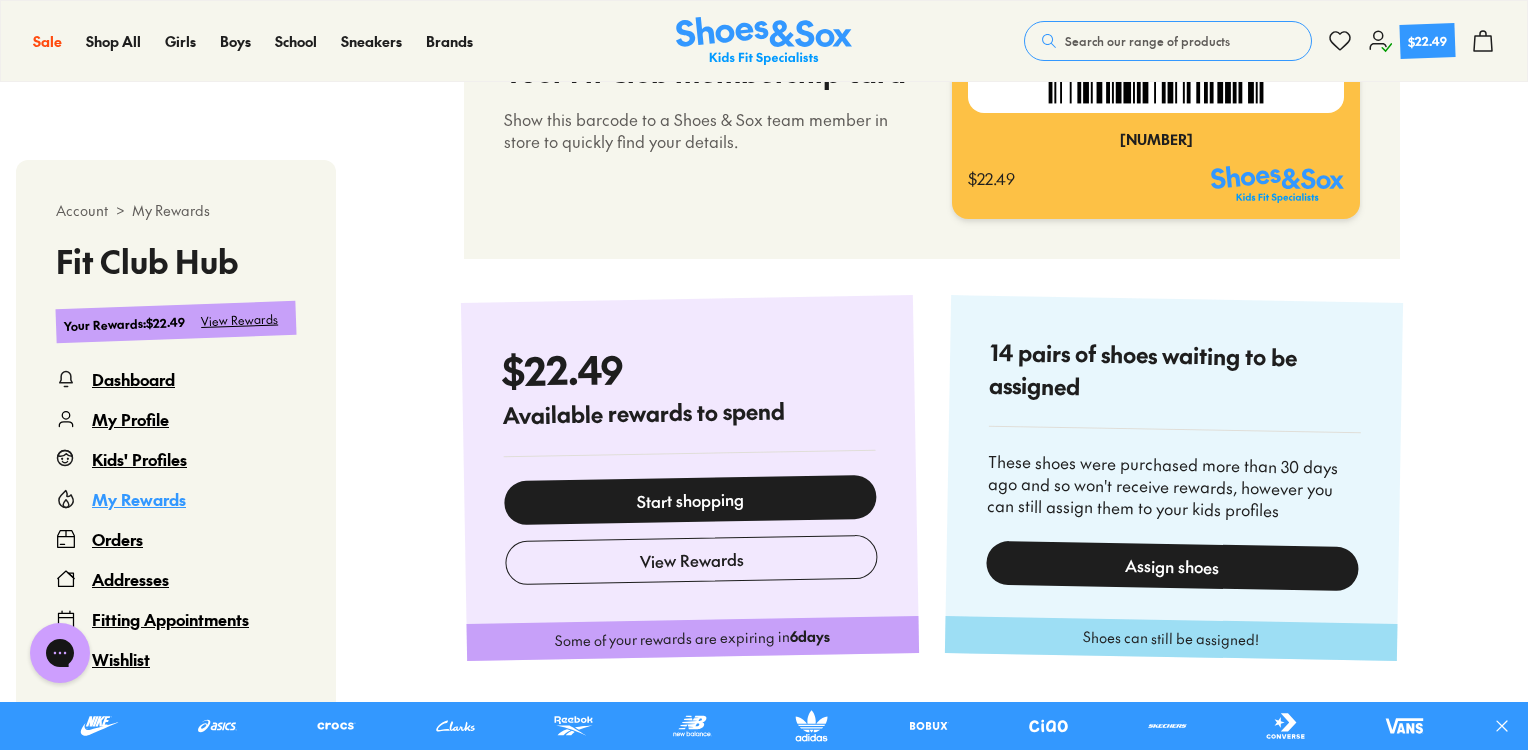 click on "Assign shoes" at bounding box center [1172, 565] 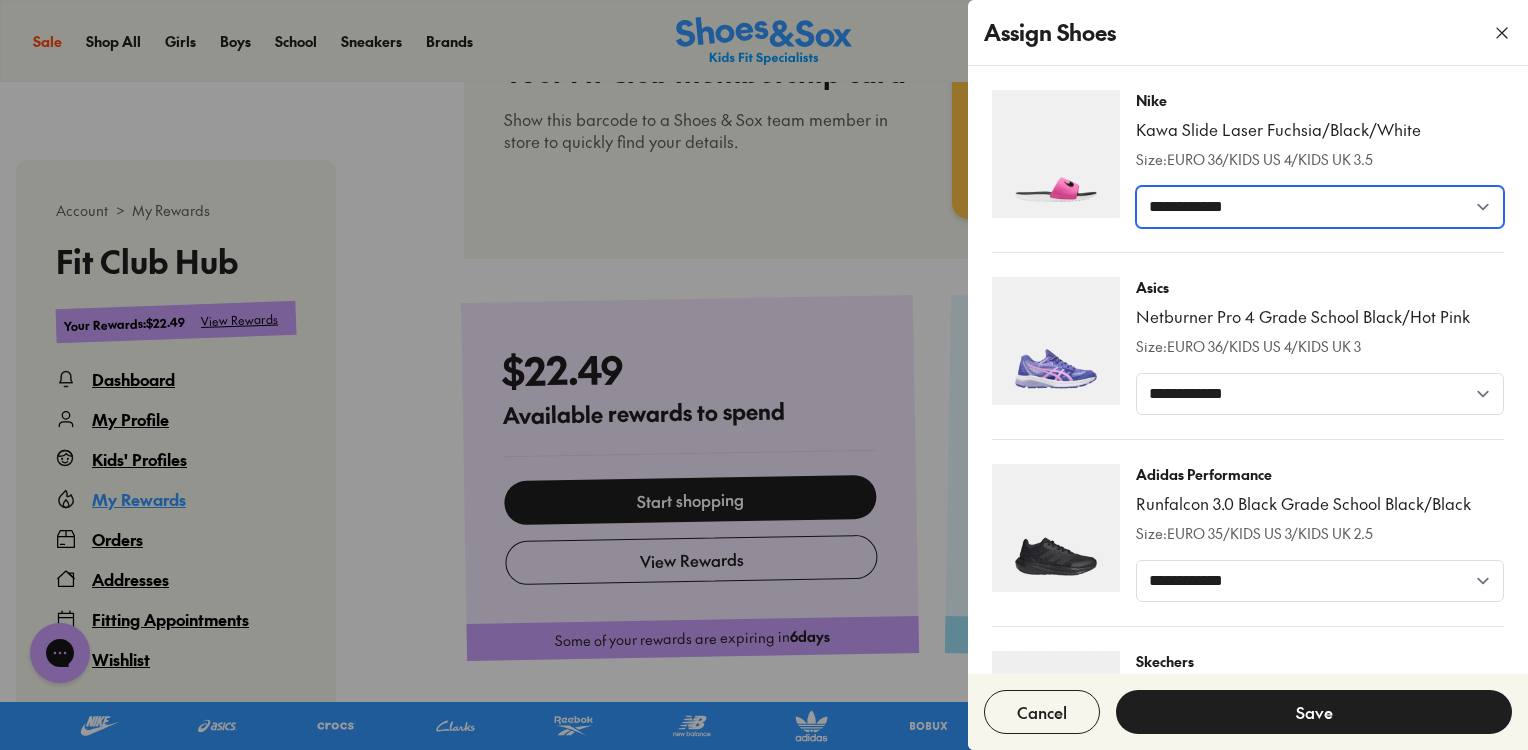 click on "**********" at bounding box center [1320, 207] 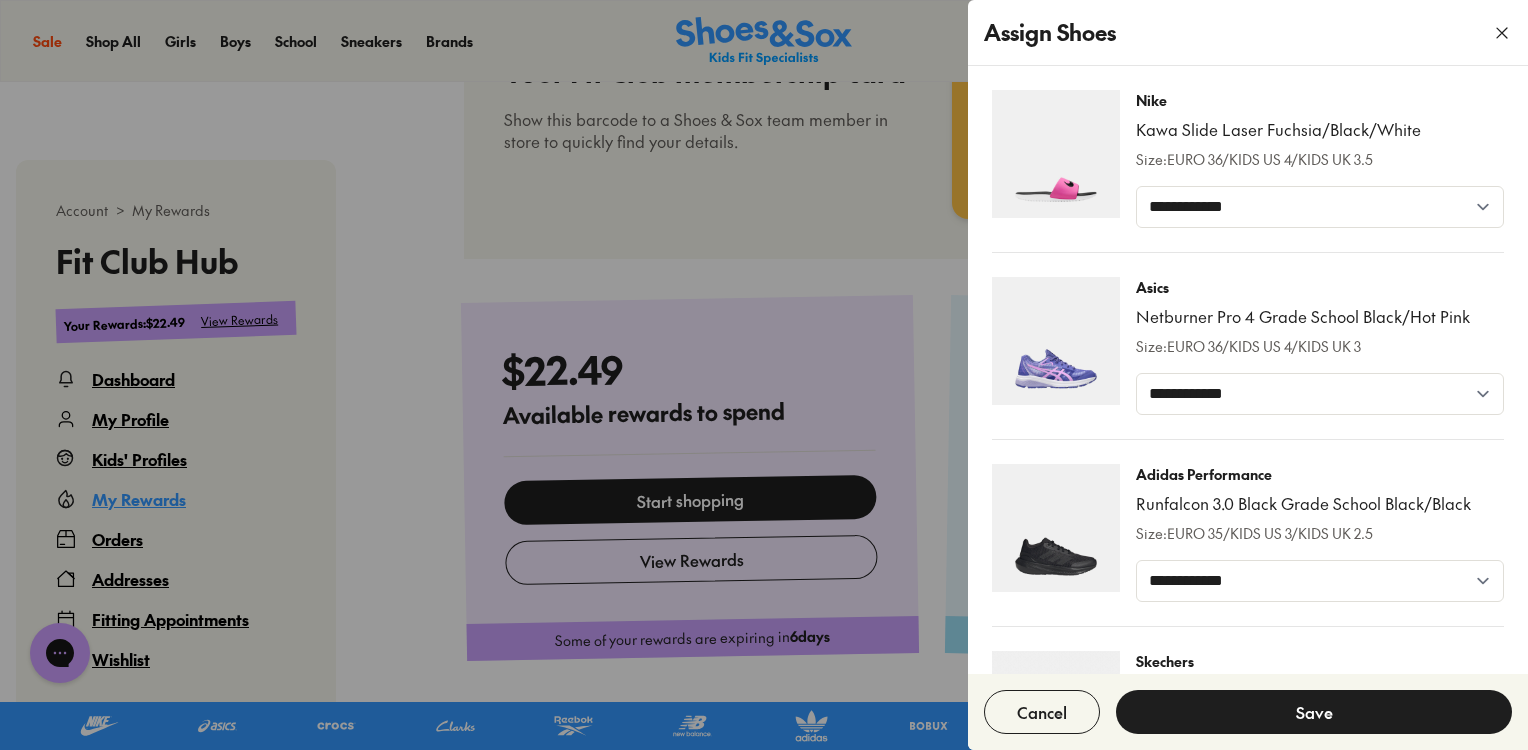 click 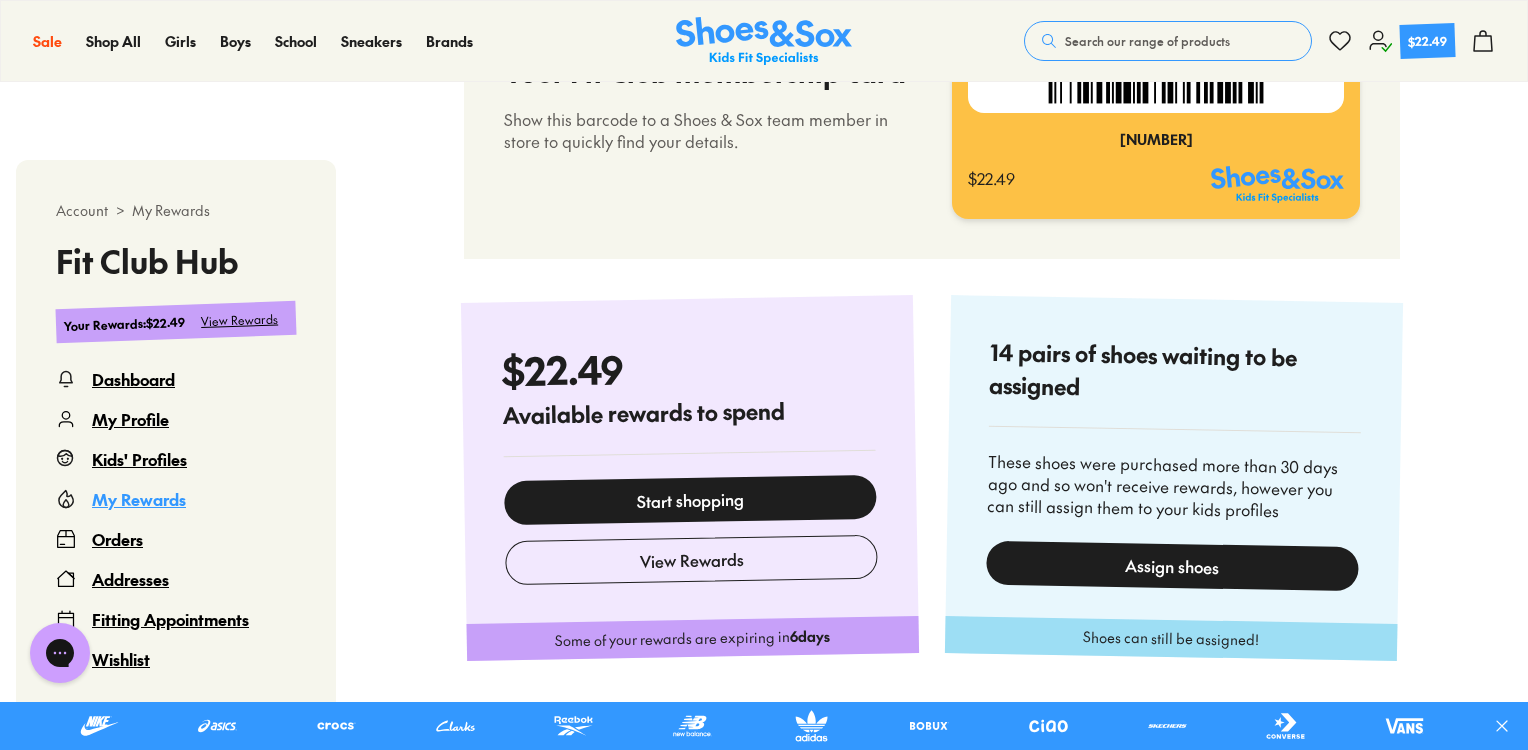 click on "Start shopping" at bounding box center [690, 499] 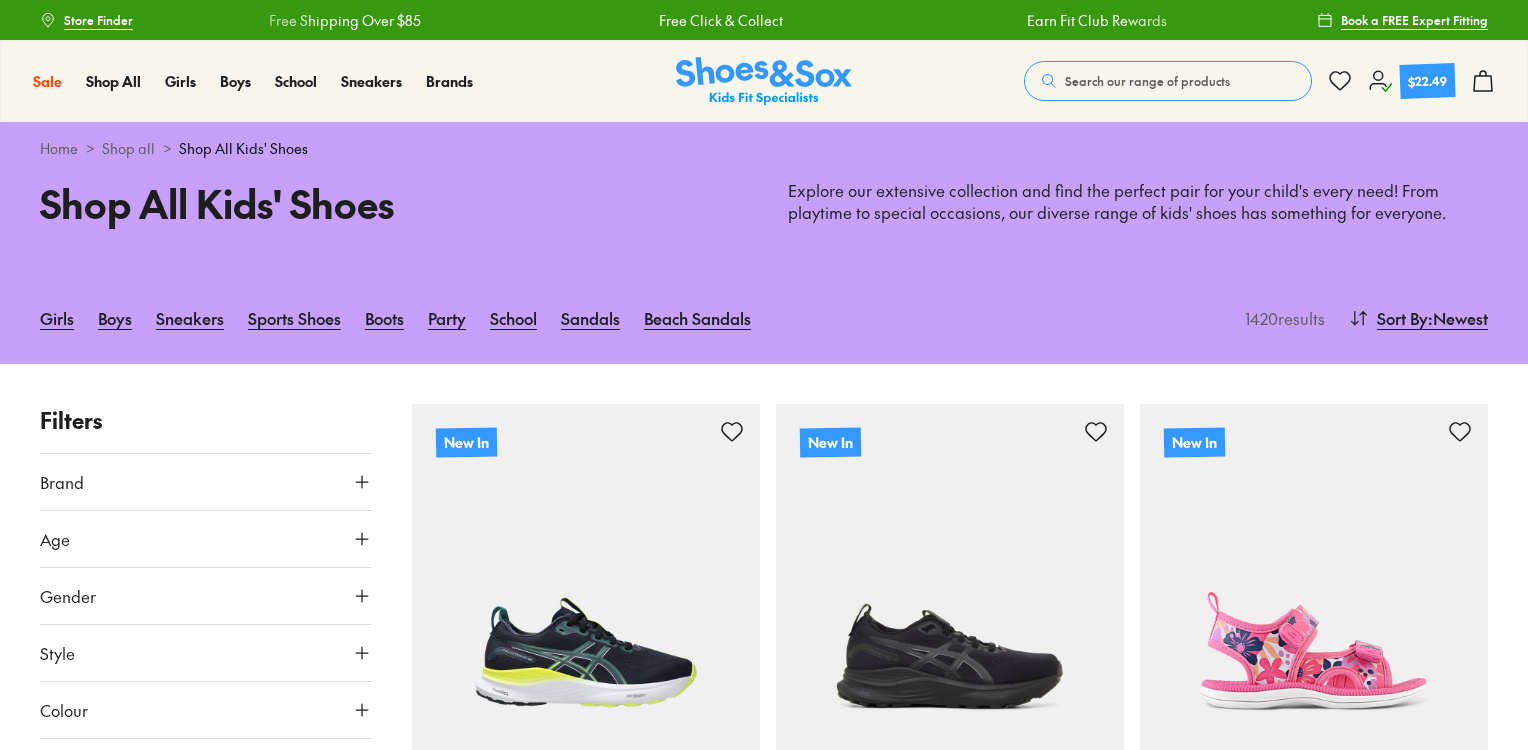 scroll, scrollTop: 0, scrollLeft: 0, axis: both 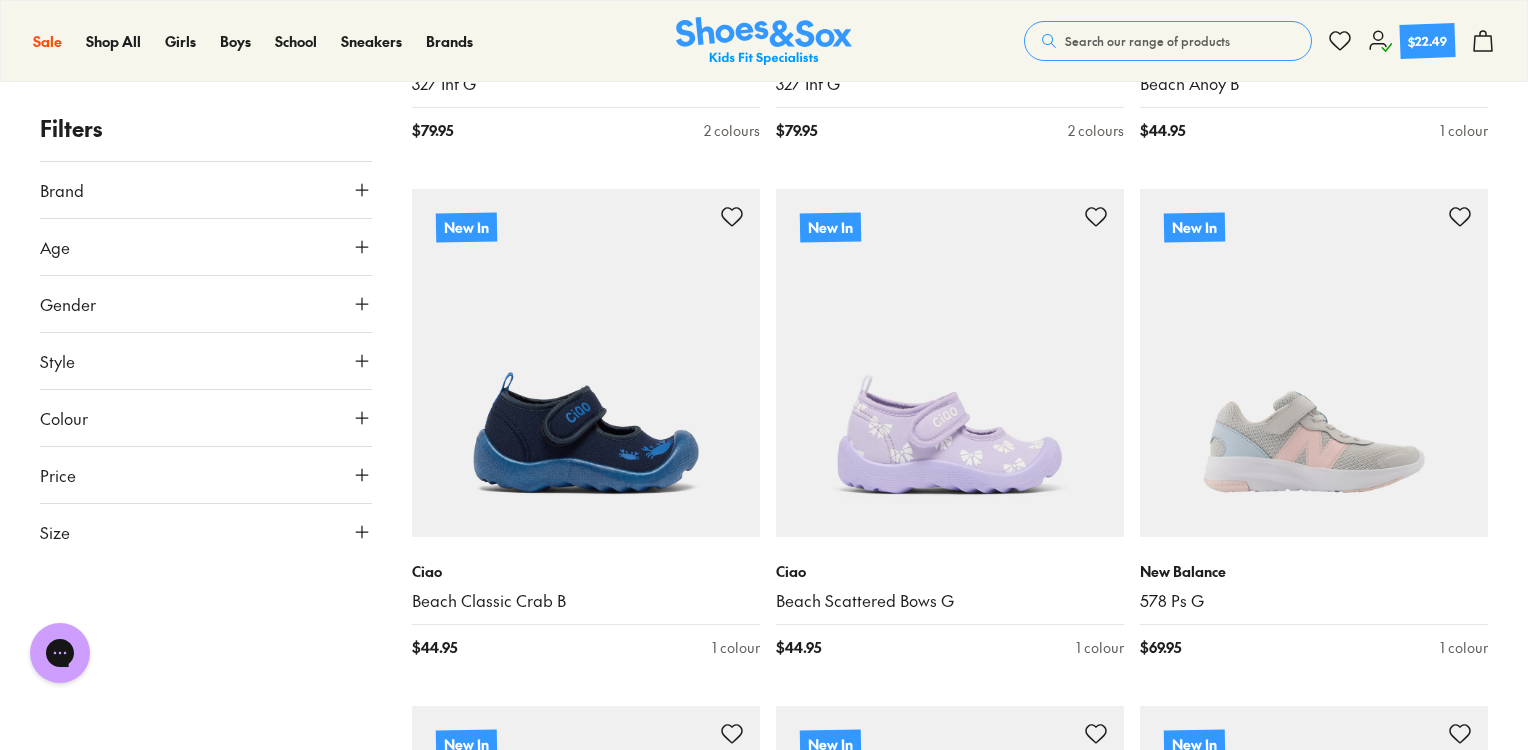 click 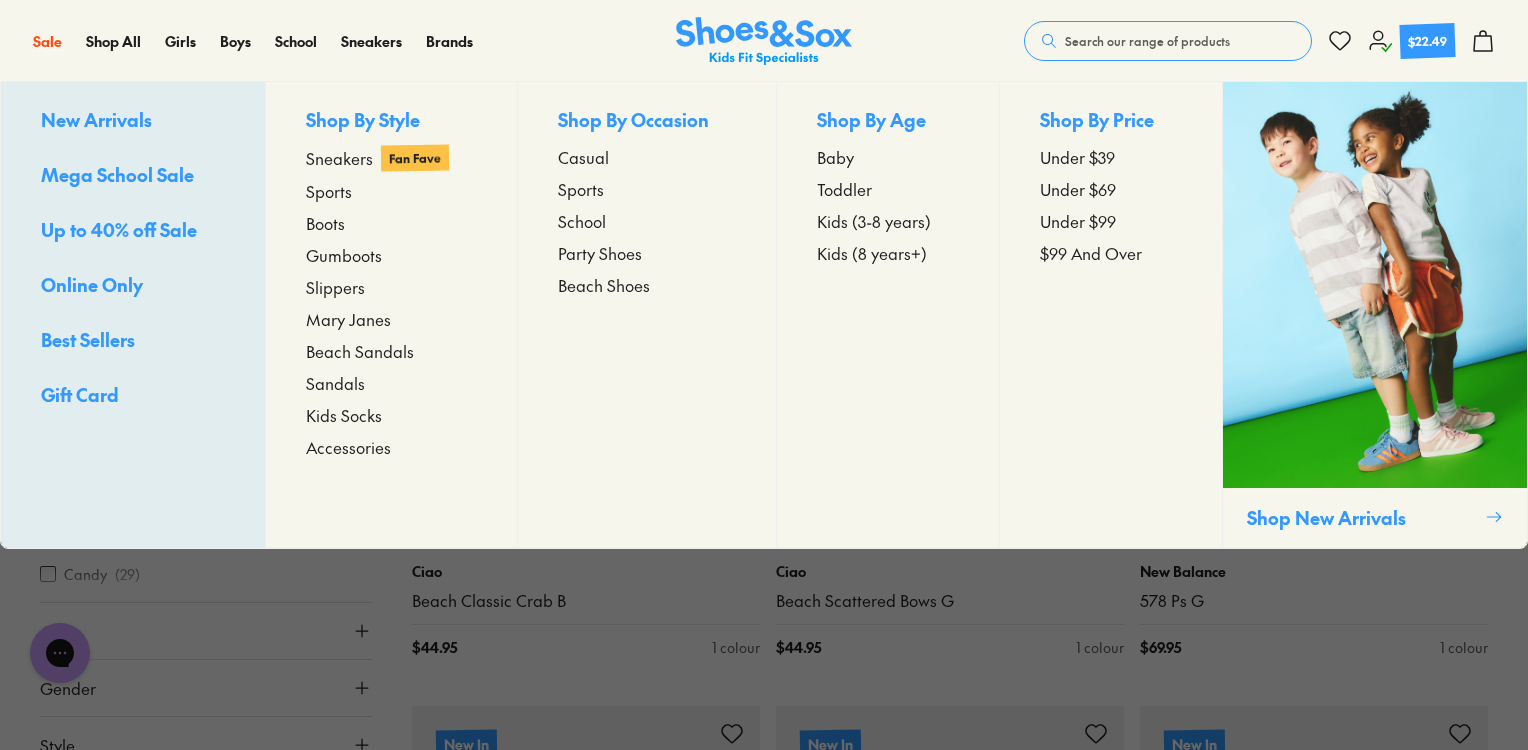 click on "Kids Socks" at bounding box center [344, 415] 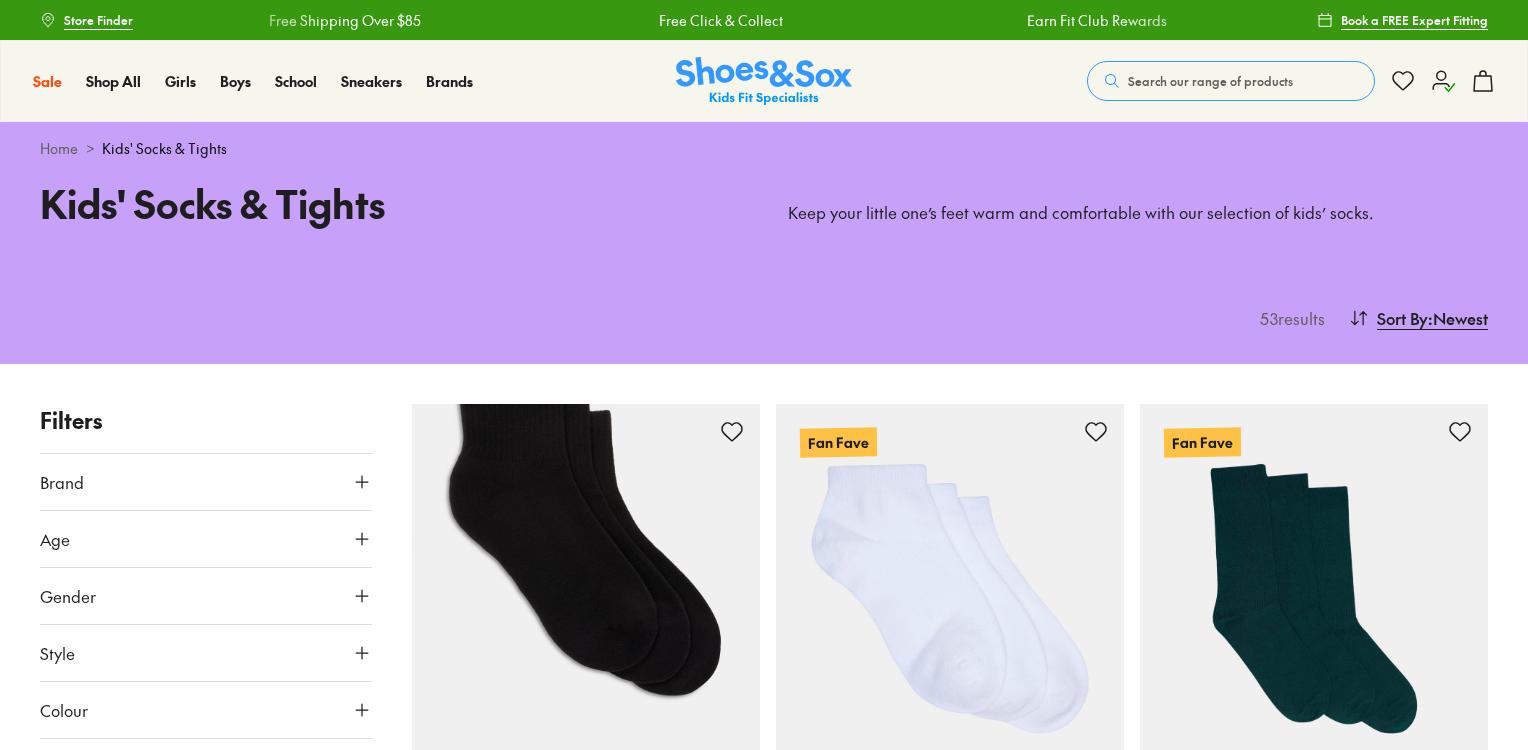 scroll, scrollTop: 0, scrollLeft: 0, axis: both 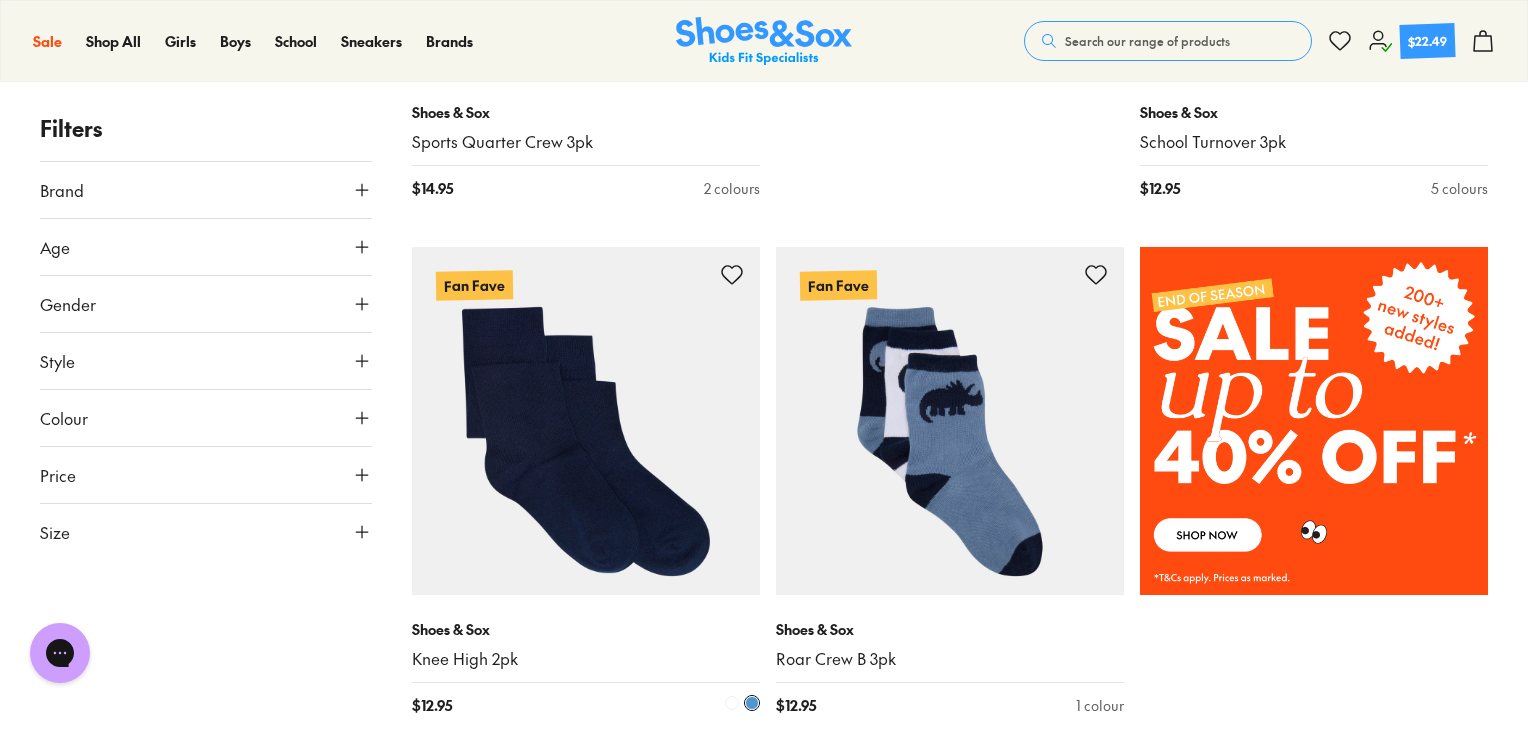 click at bounding box center [586, 421] 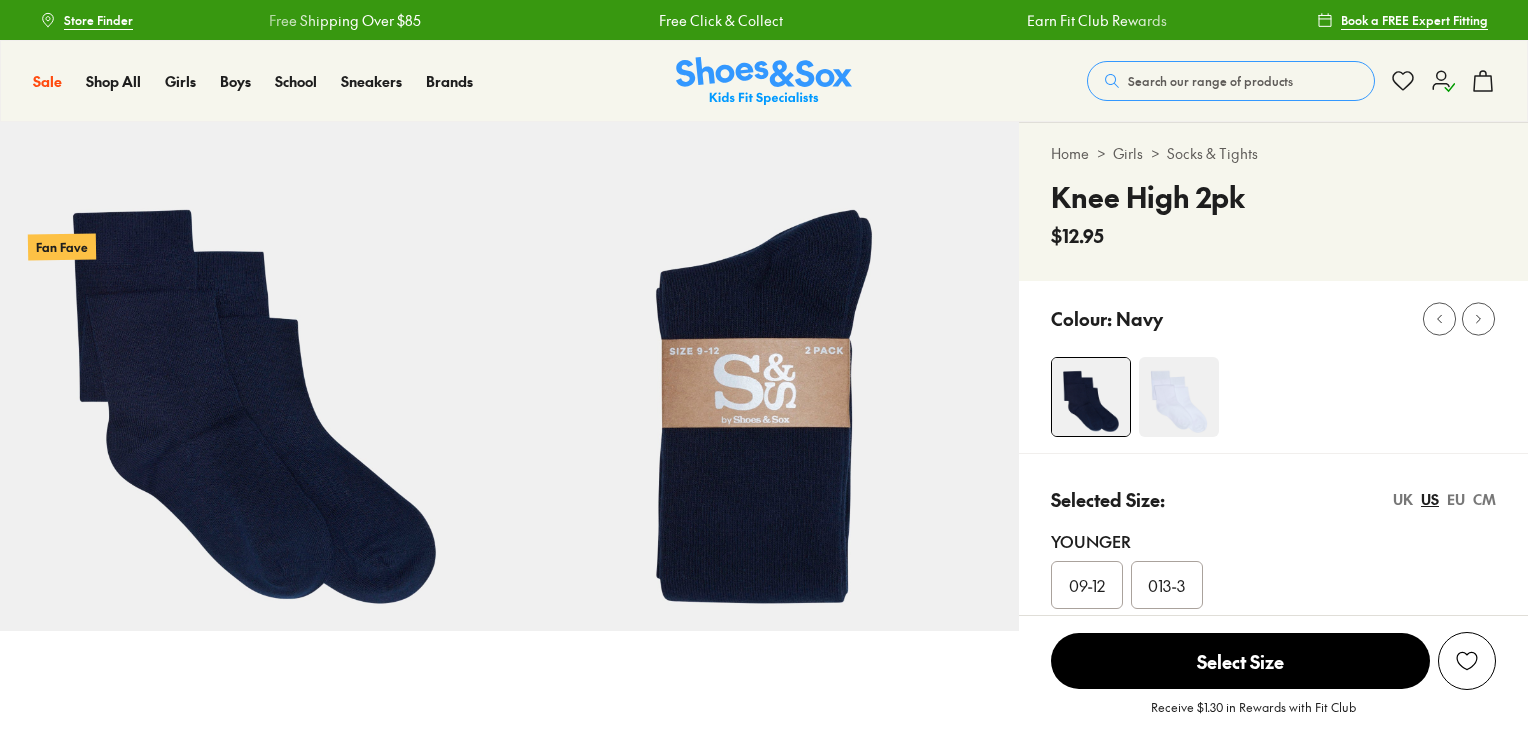 scroll, scrollTop: 0, scrollLeft: 0, axis: both 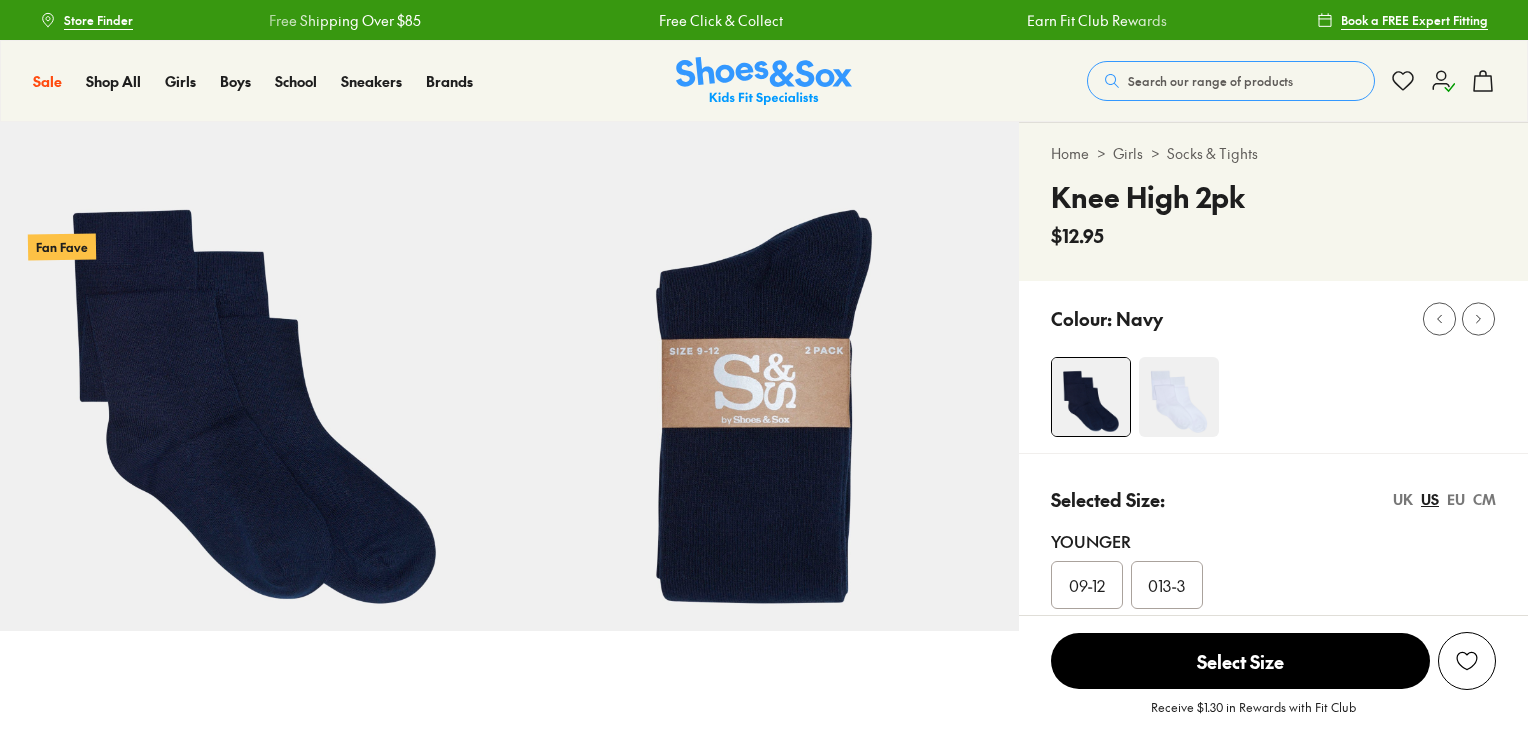 select on "*" 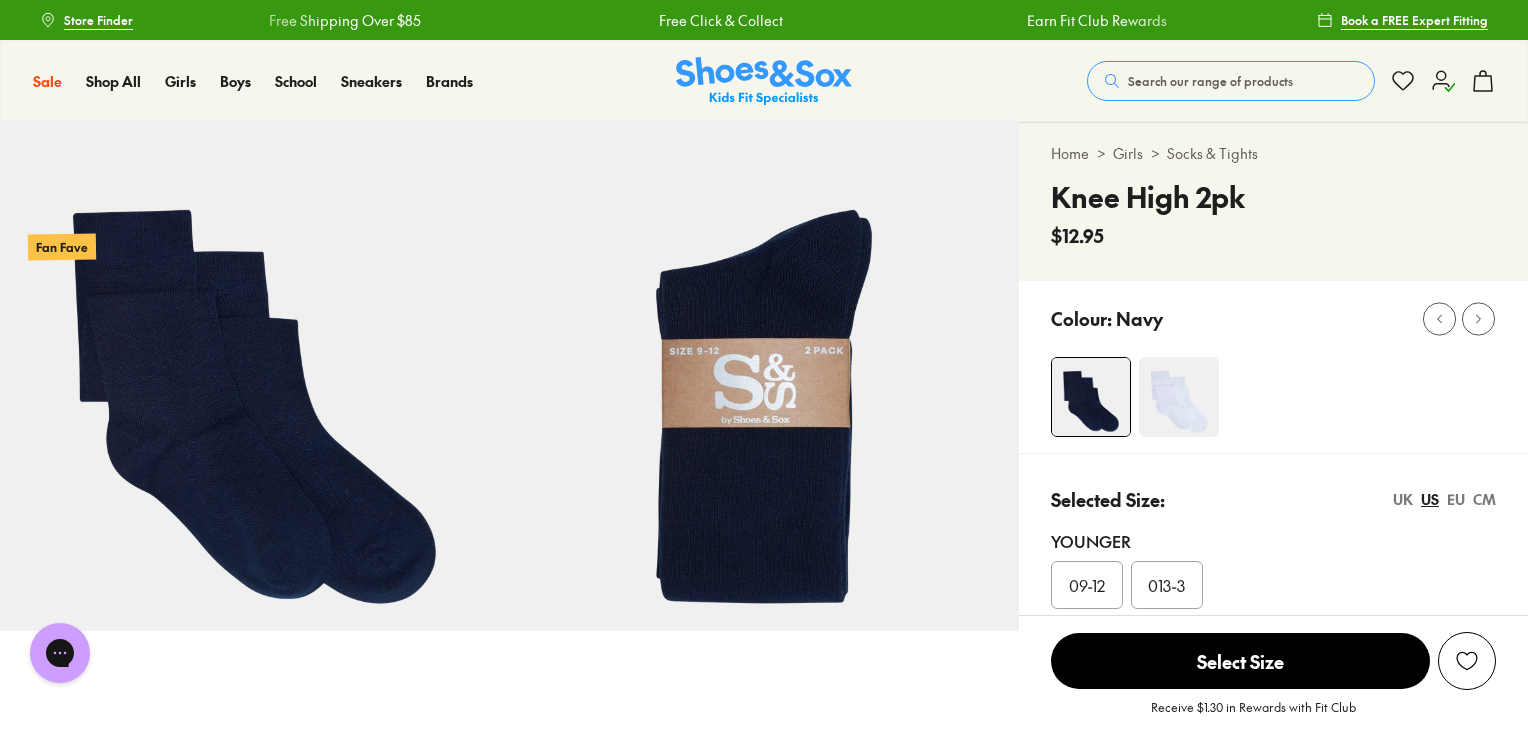 scroll, scrollTop: 0, scrollLeft: 0, axis: both 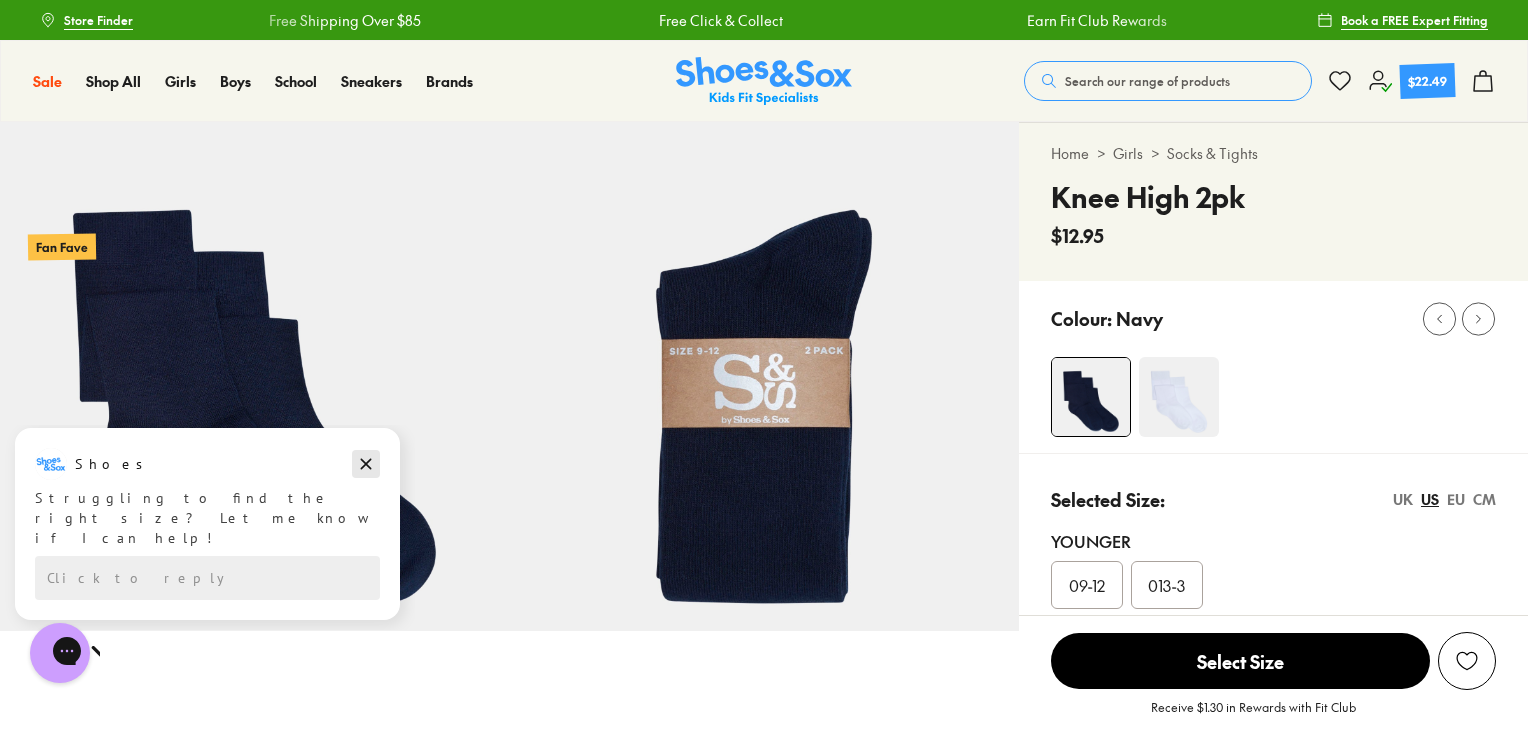 click 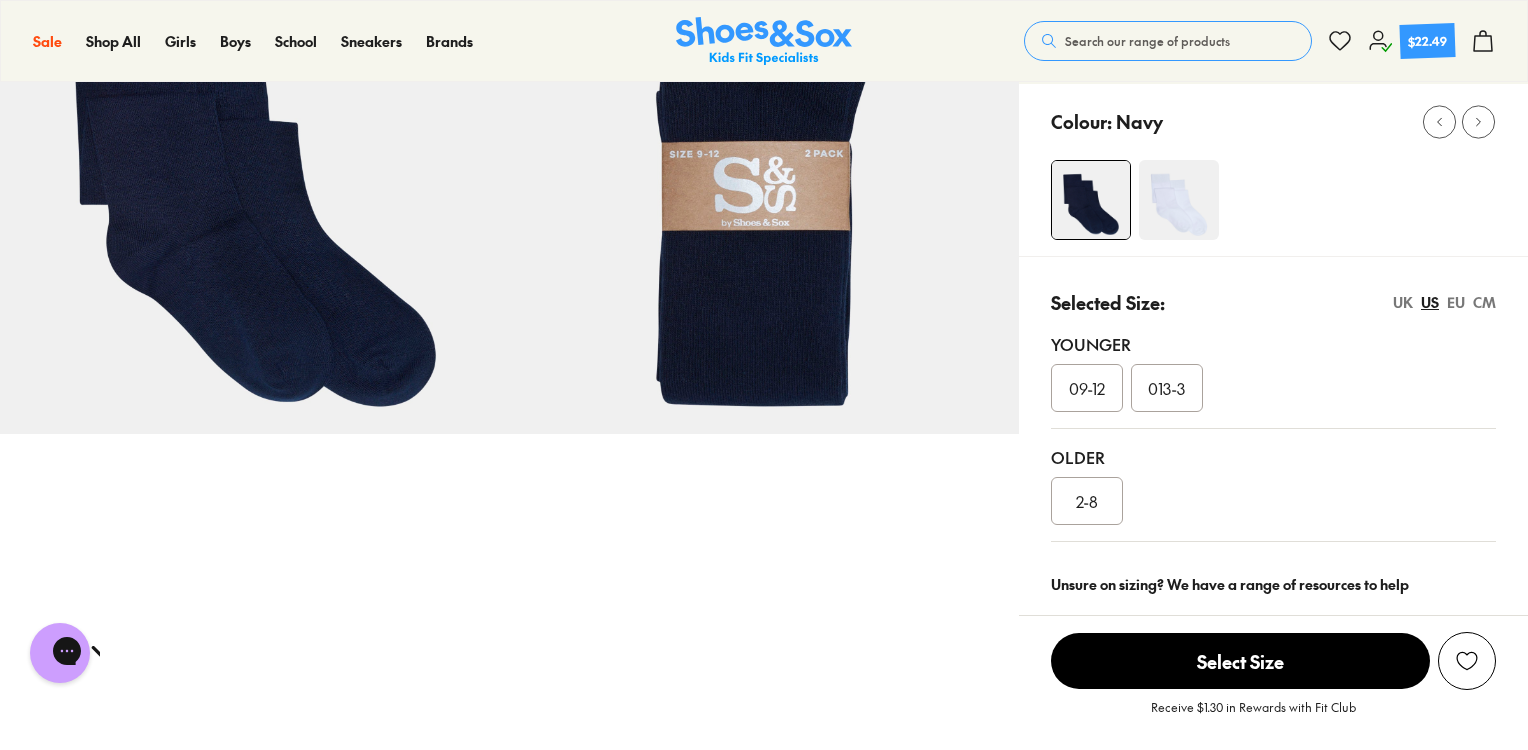 scroll, scrollTop: 200, scrollLeft: 0, axis: vertical 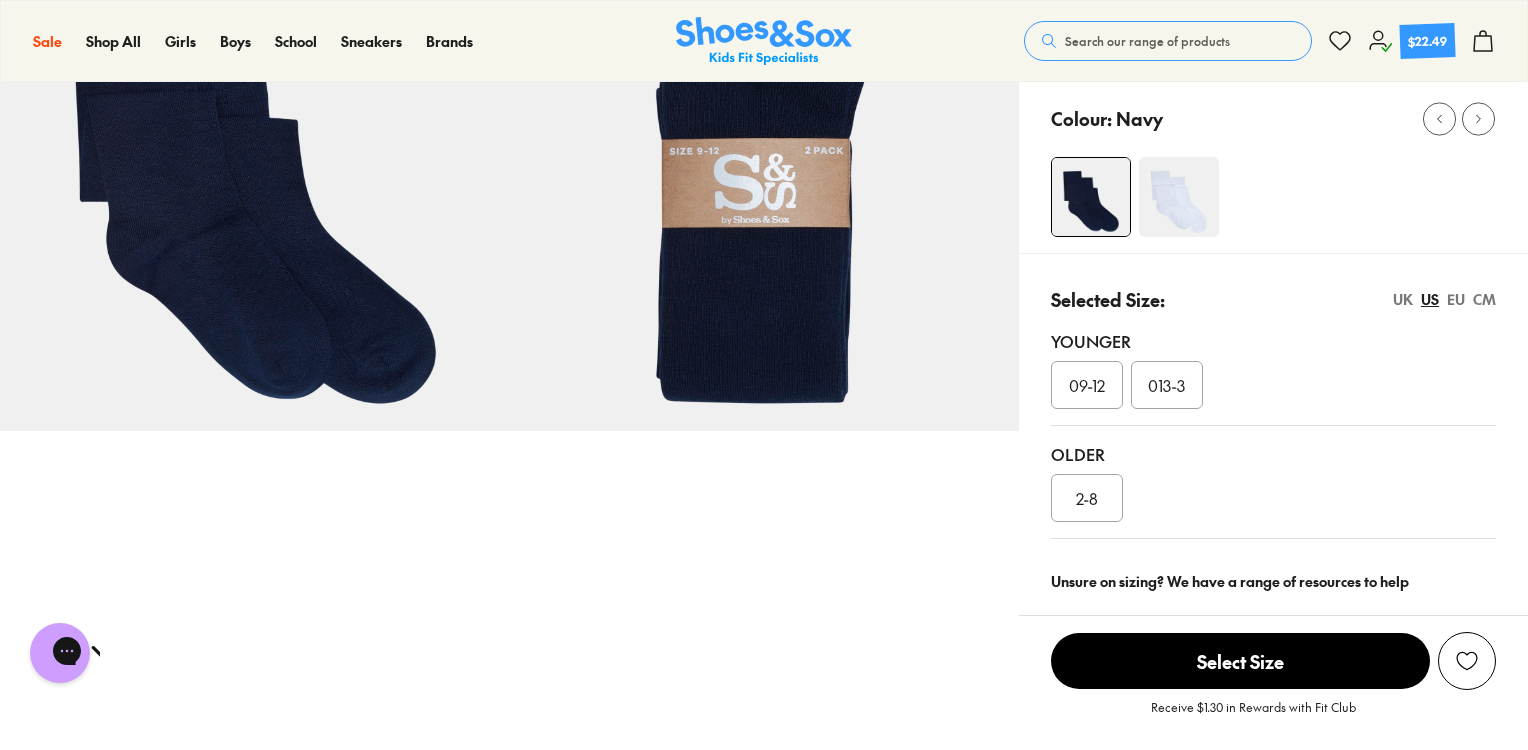 click on "2-8" at bounding box center (1087, 498) 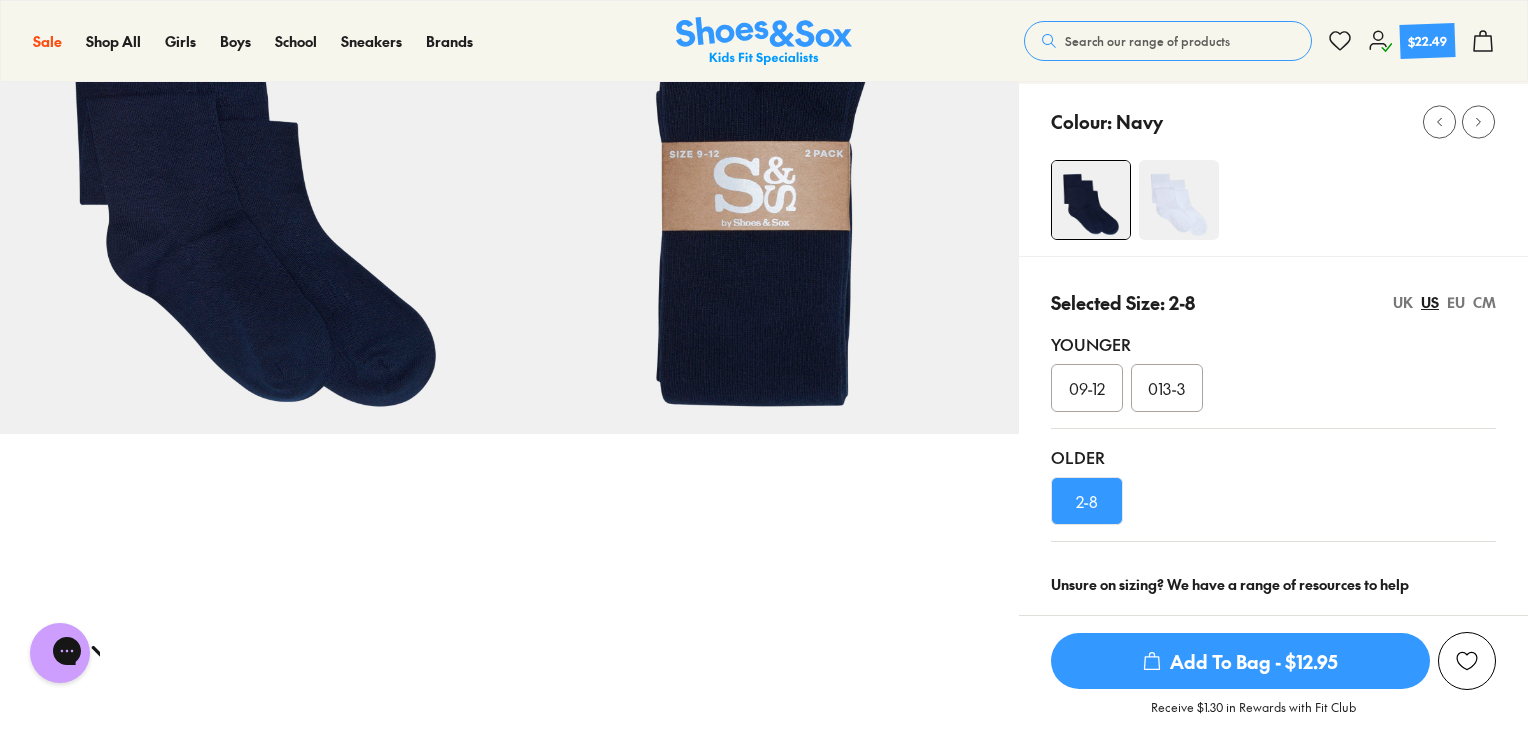 scroll, scrollTop: 200, scrollLeft: 0, axis: vertical 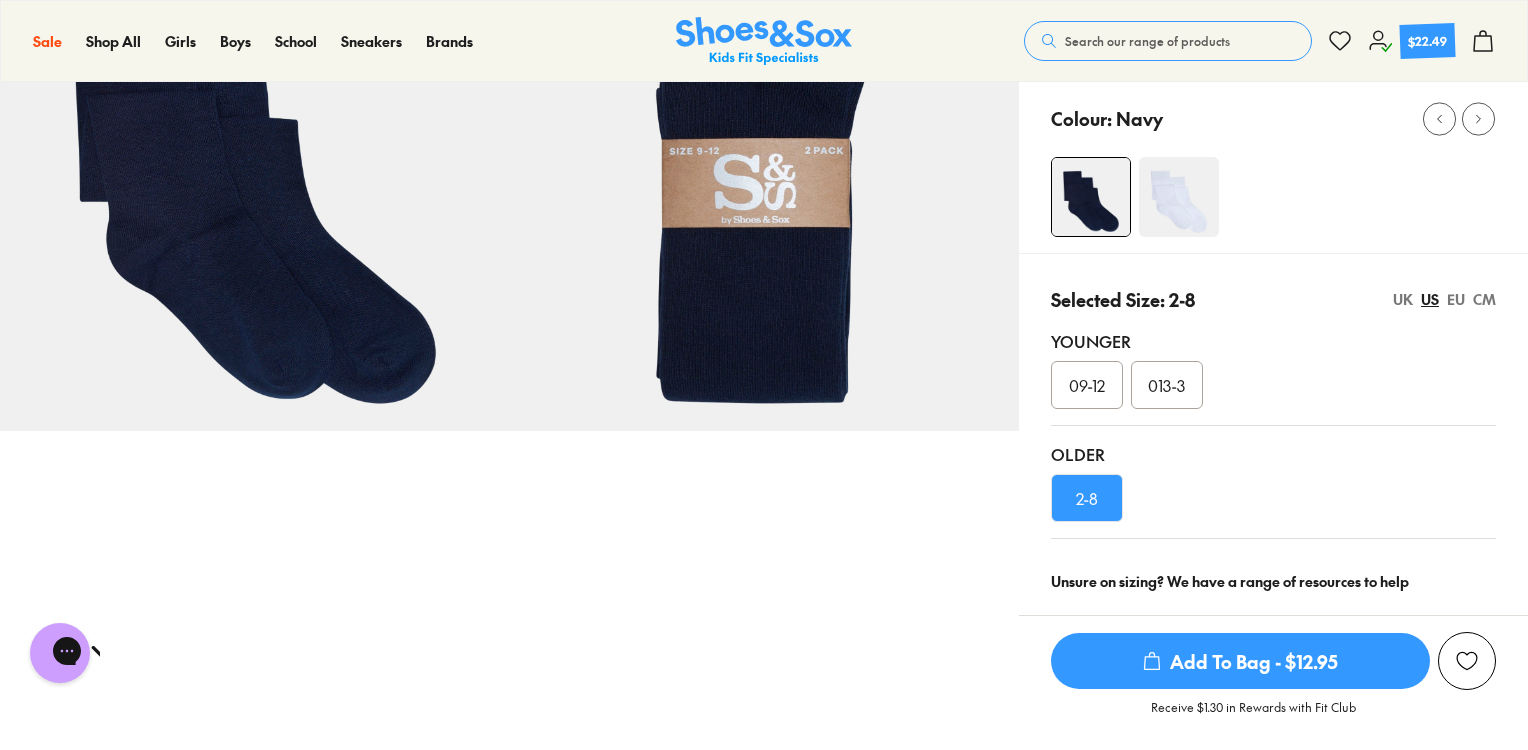 click on "Add To Bag - $12.95" at bounding box center (1240, 661) 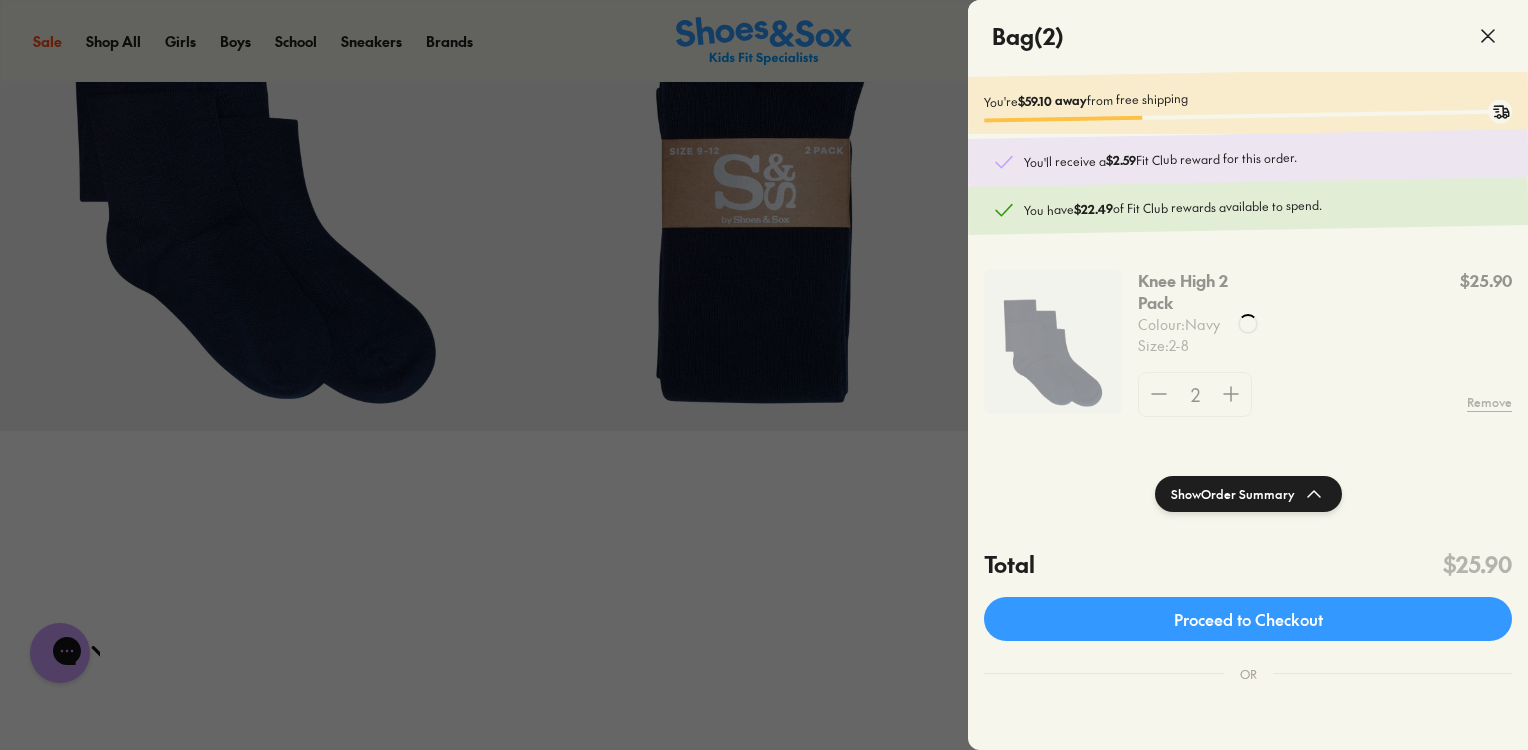 click 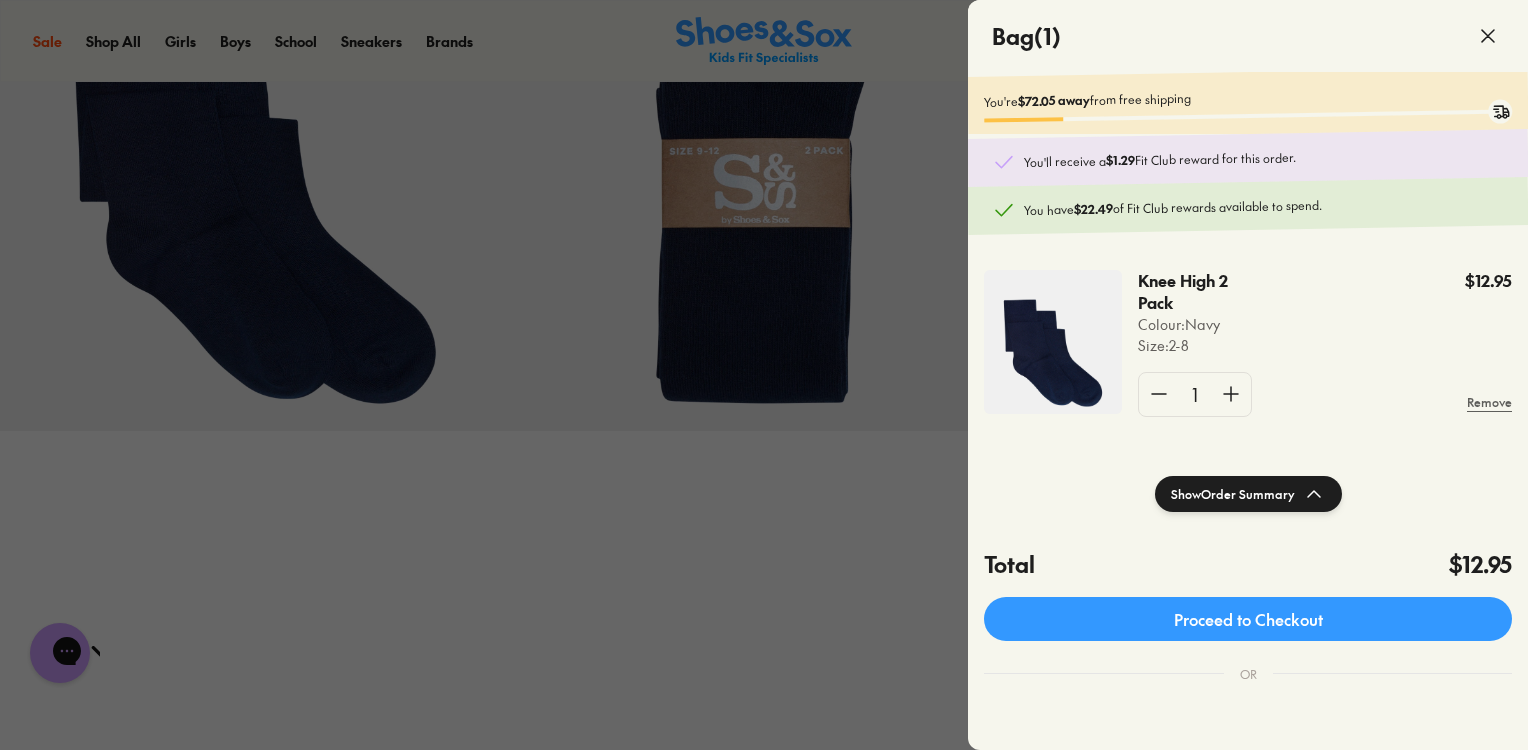 click 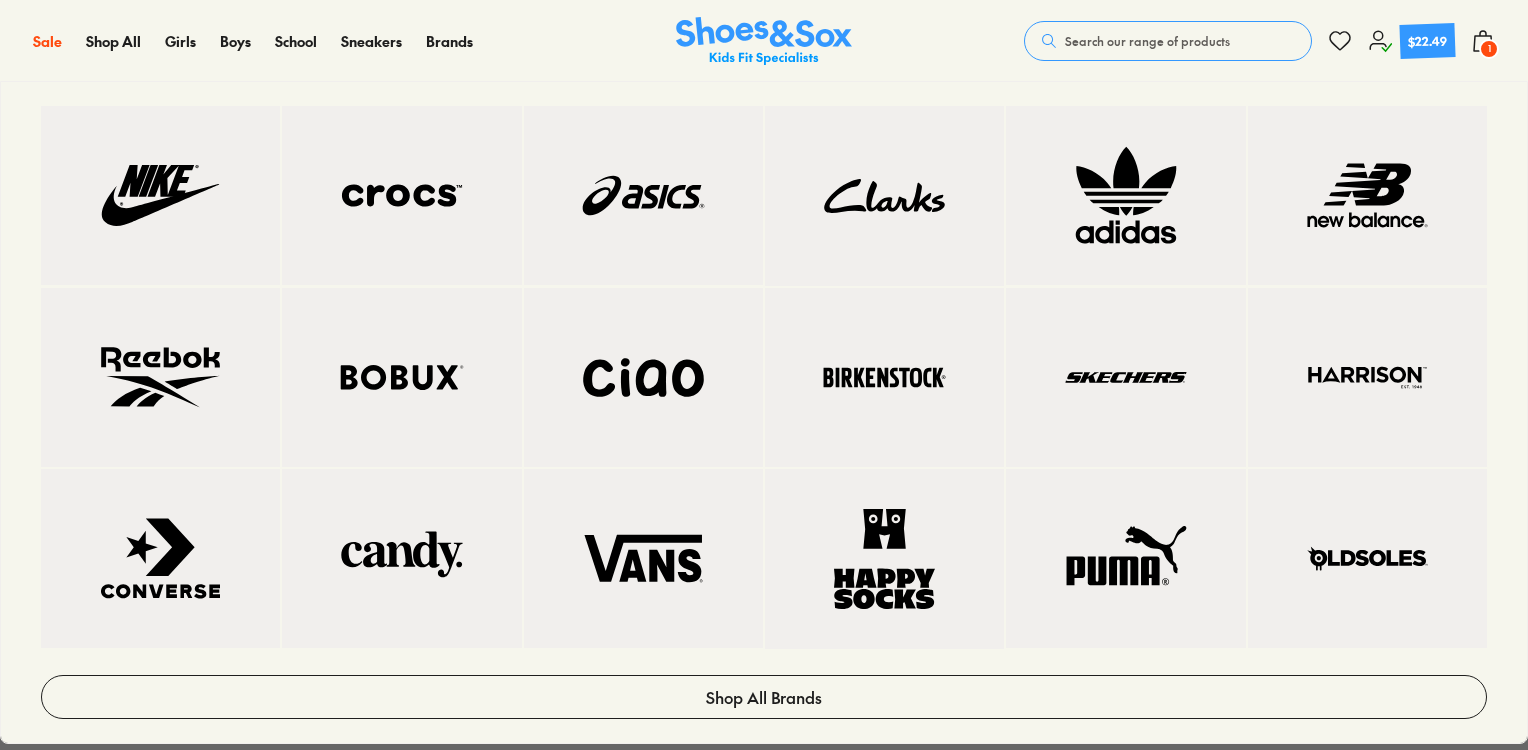 click at bounding box center [884, 559] 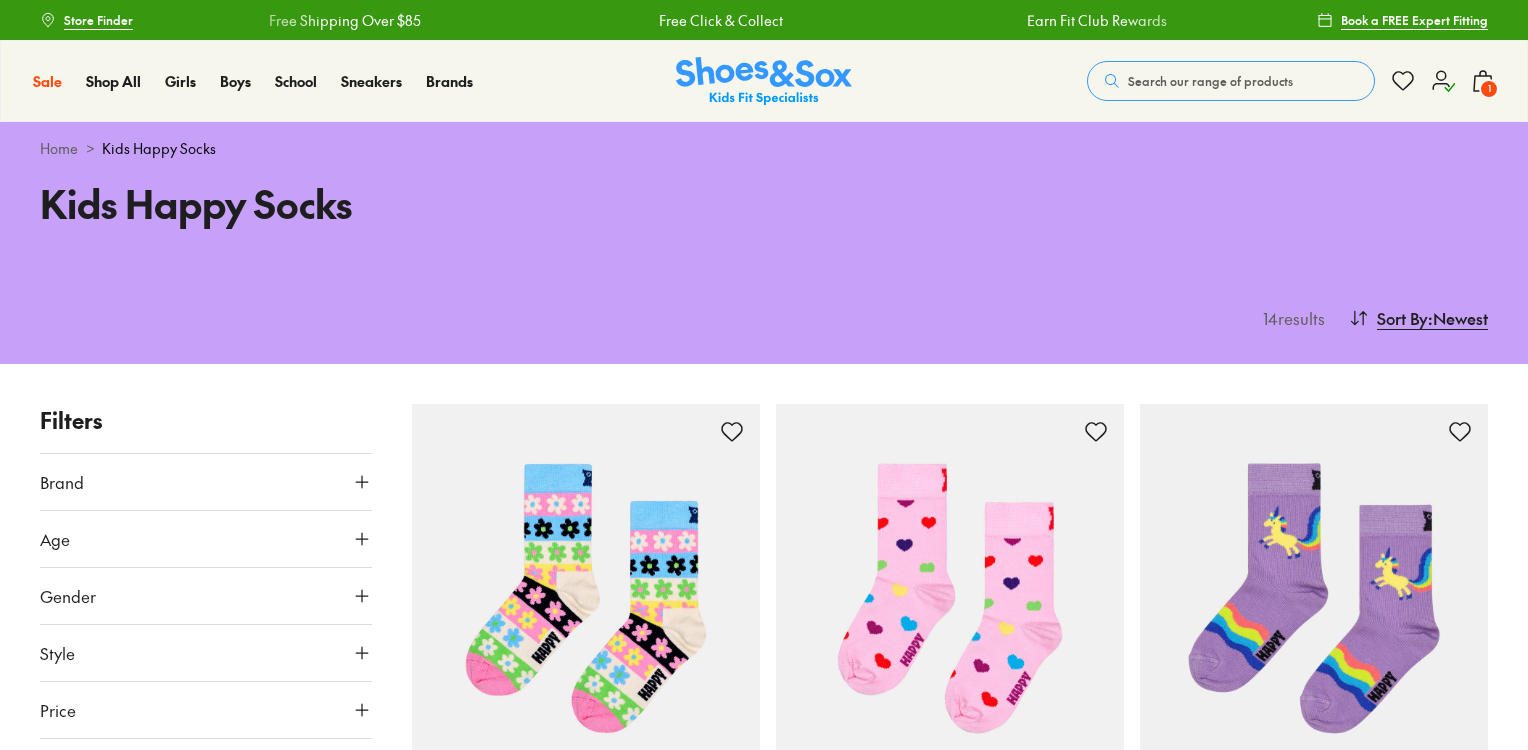 scroll, scrollTop: 0, scrollLeft: 0, axis: both 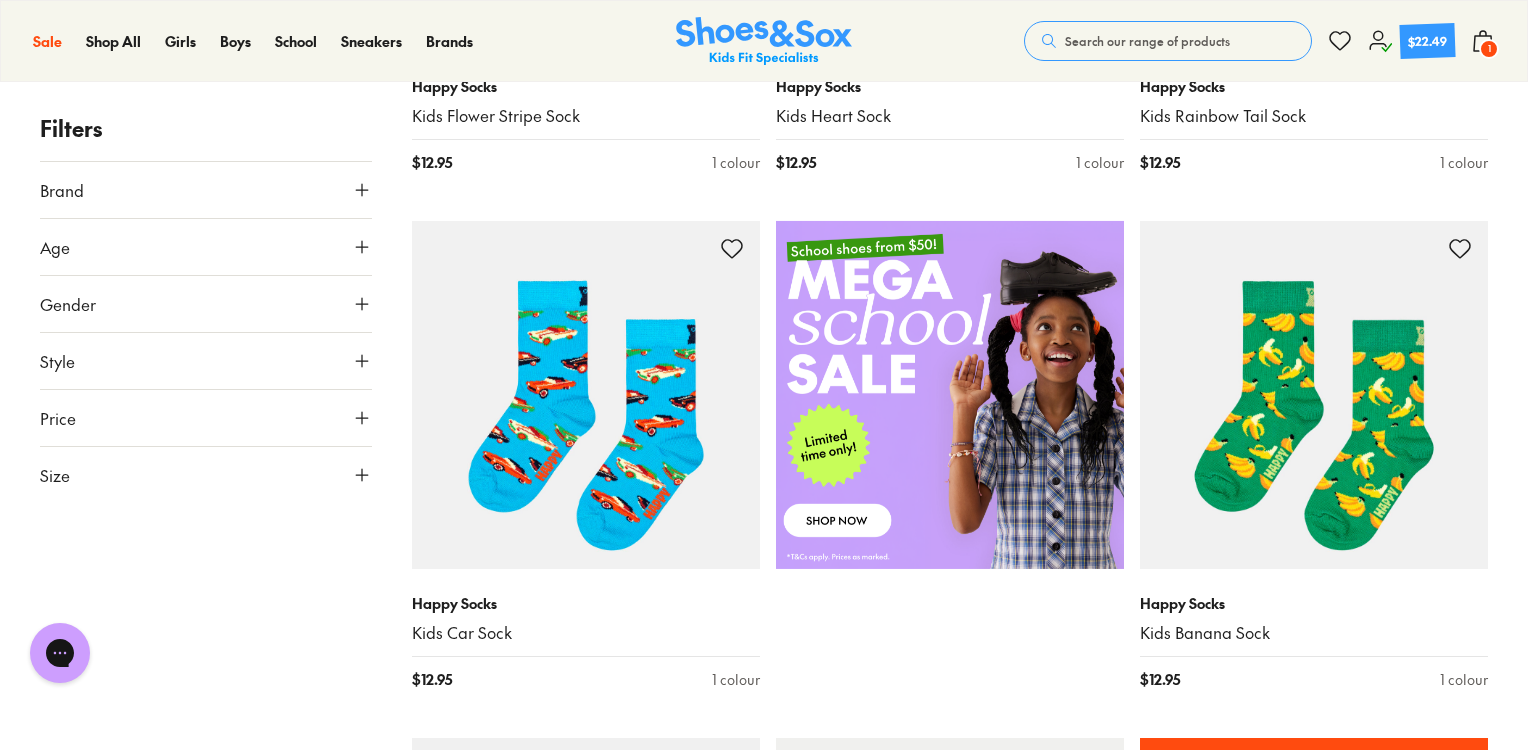click at bounding box center [950, 395] 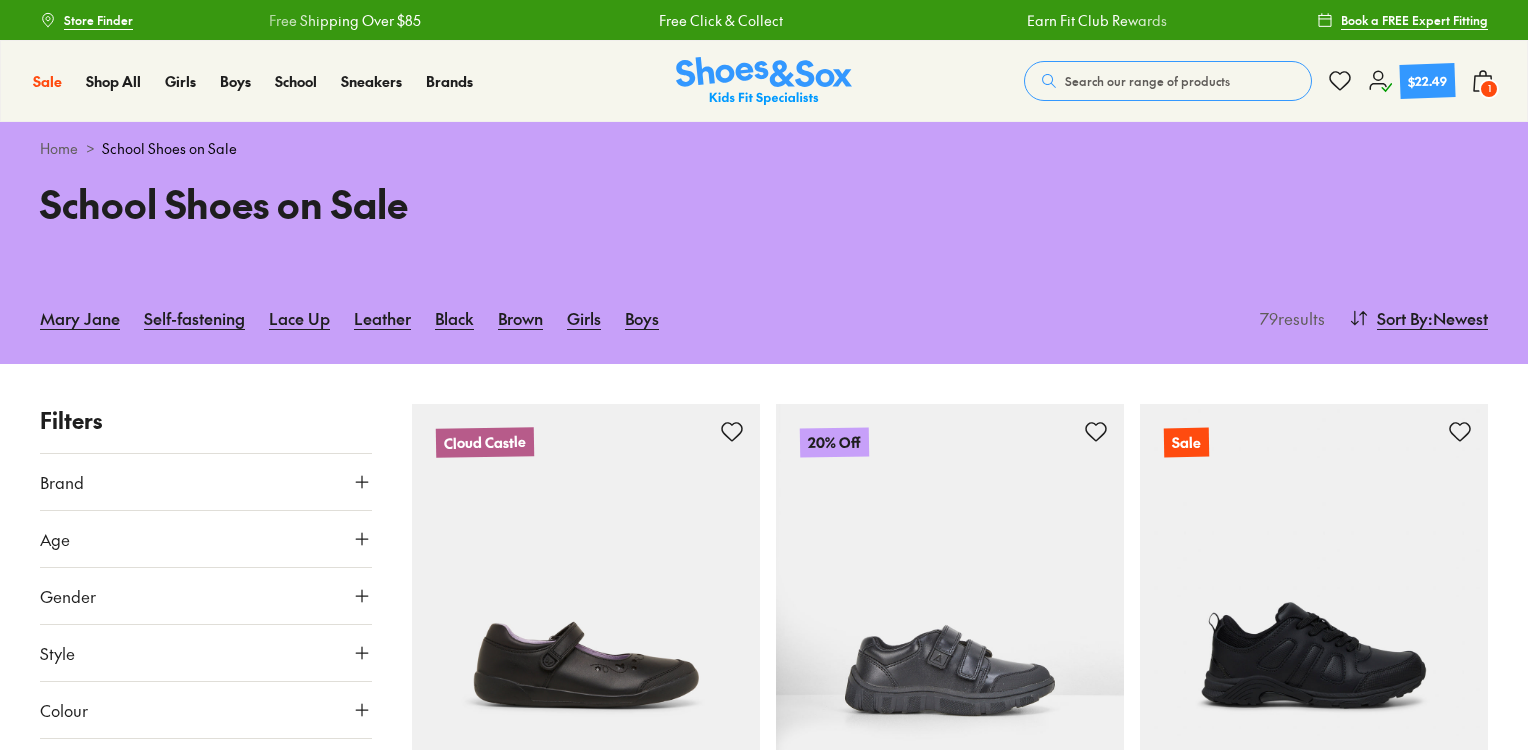 scroll, scrollTop: 0, scrollLeft: 0, axis: both 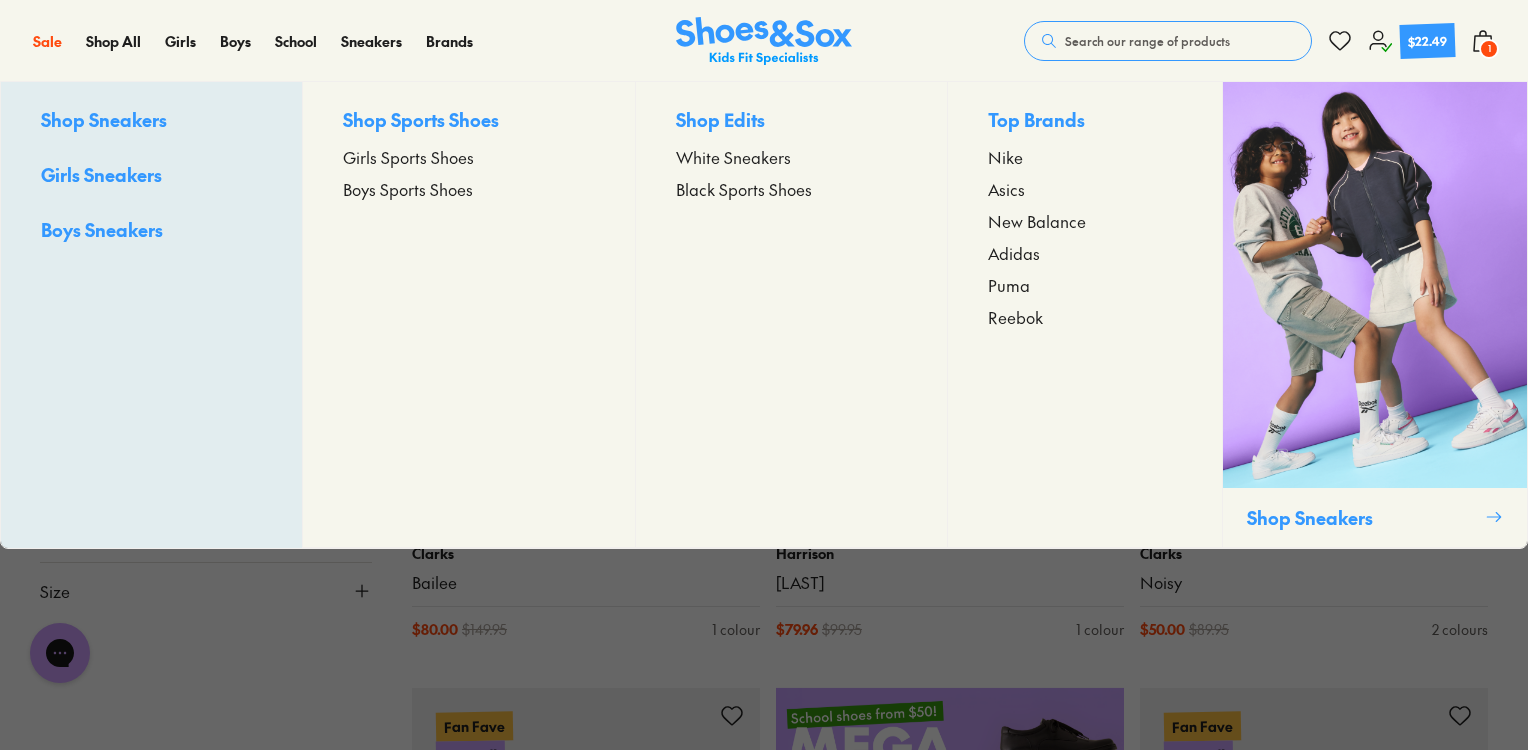 type on "***" 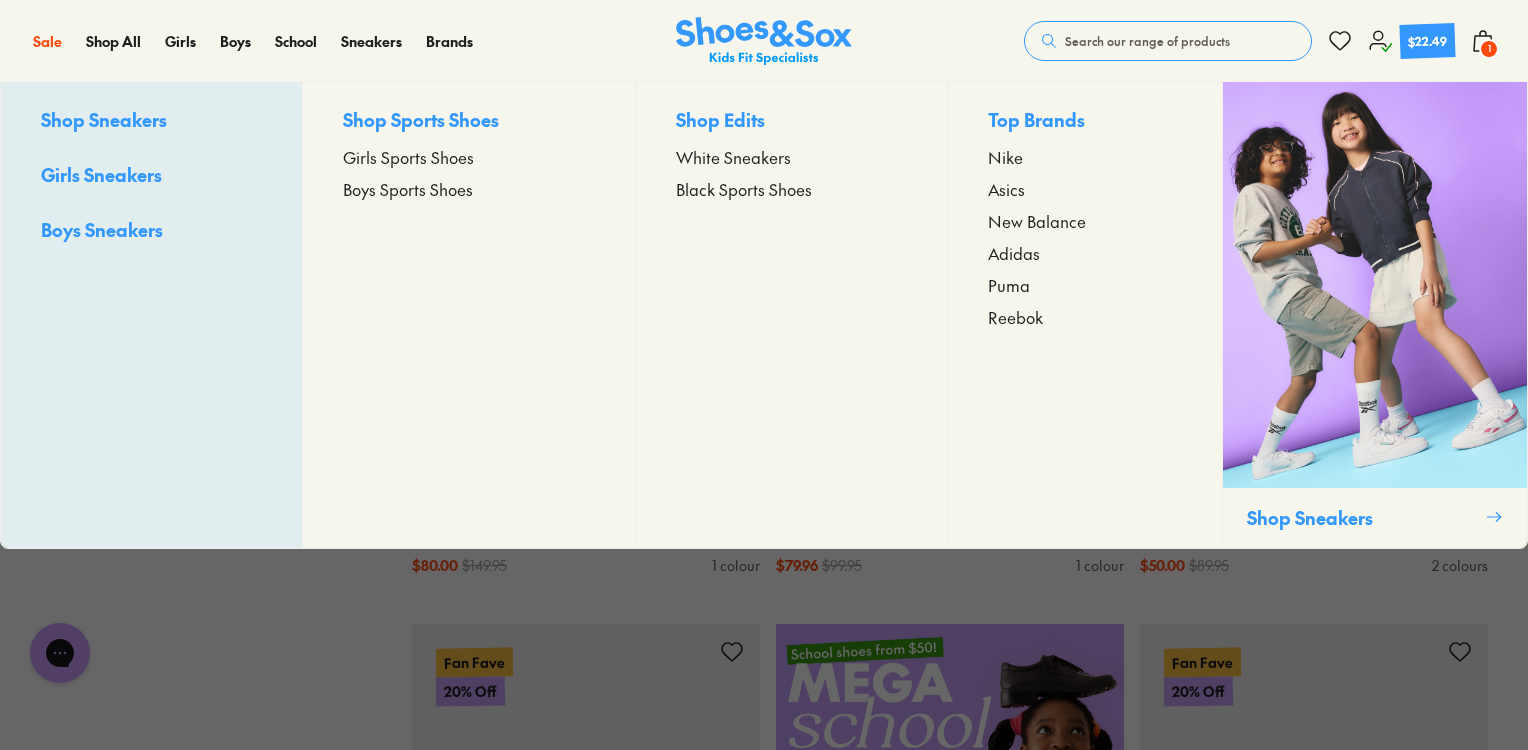 scroll, scrollTop: 300, scrollLeft: 0, axis: vertical 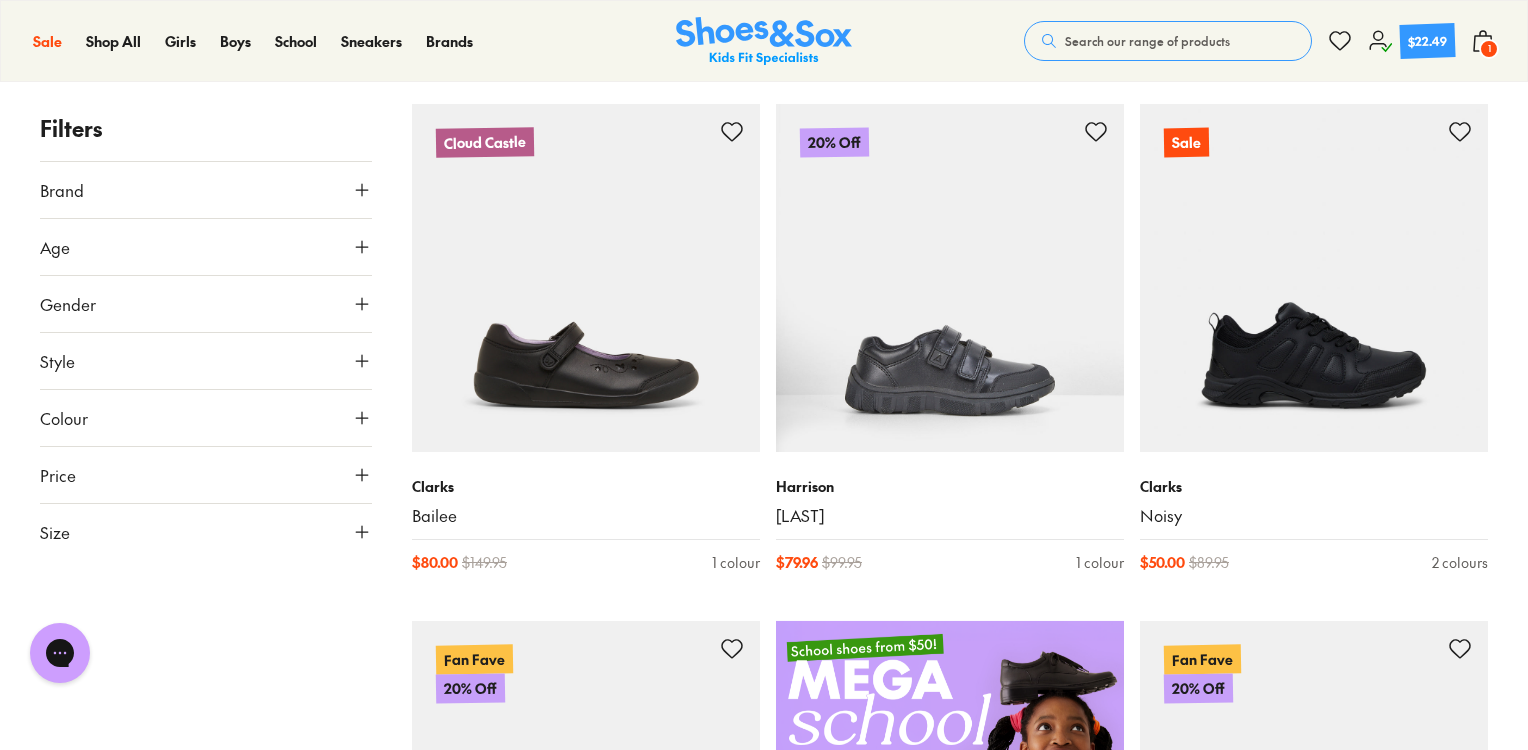 click 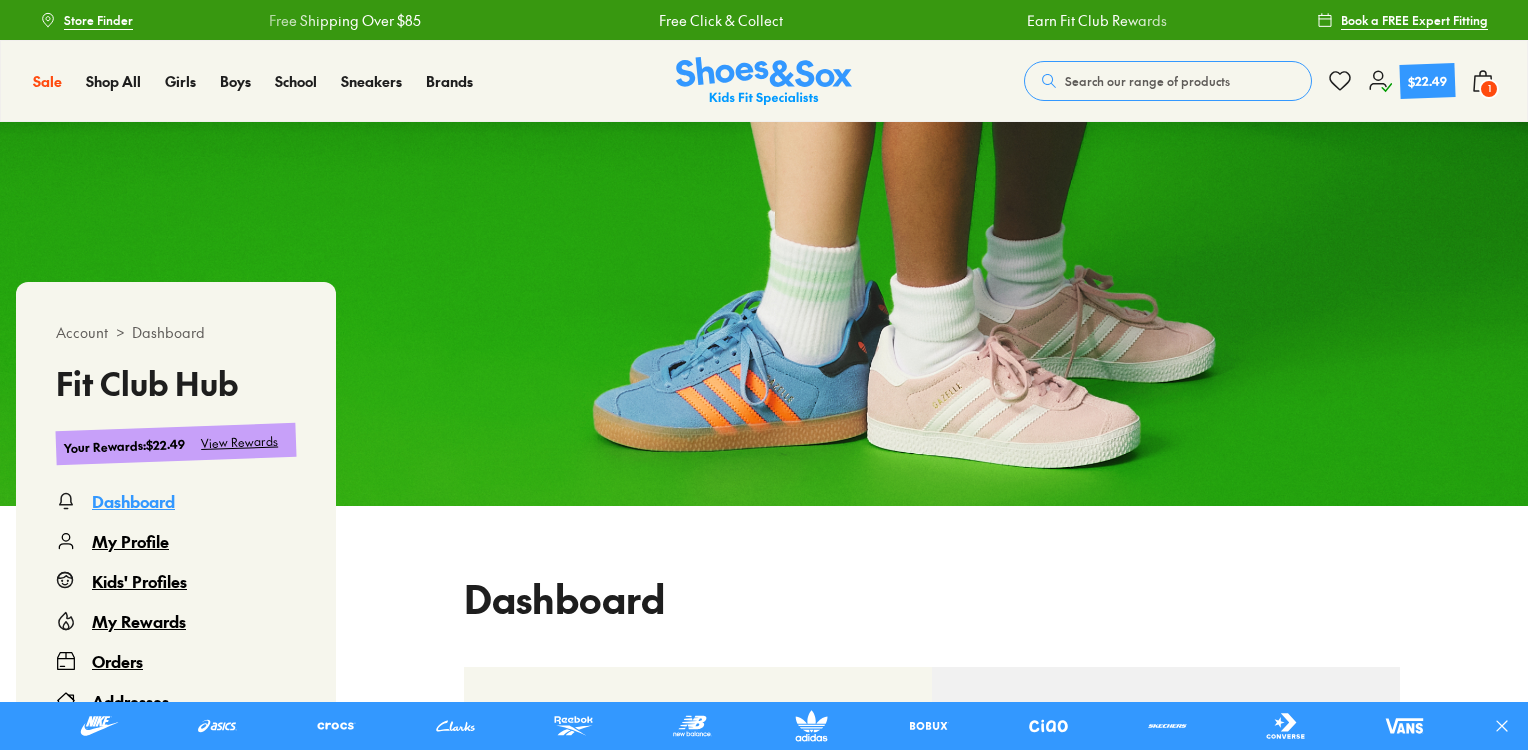 scroll, scrollTop: 0, scrollLeft: 0, axis: both 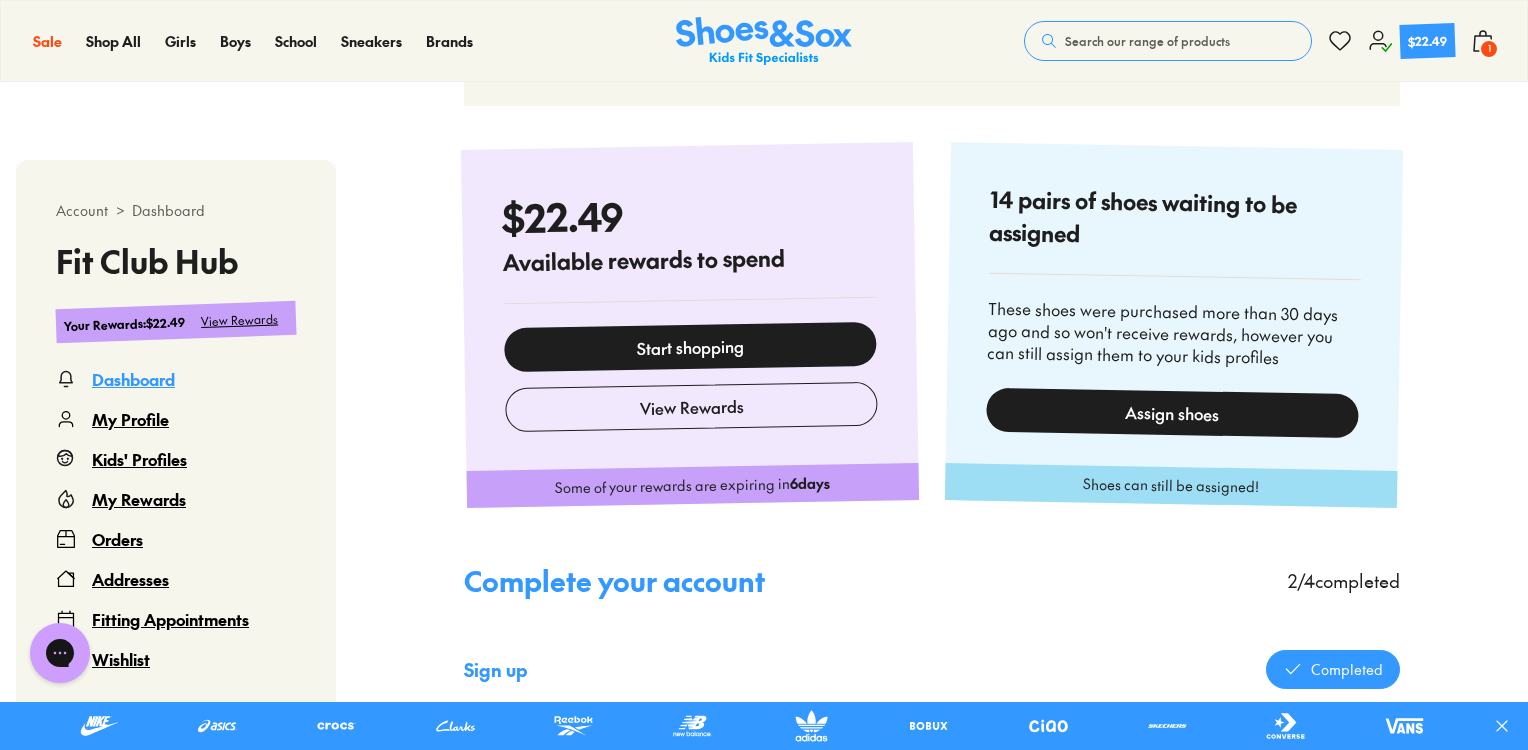 click on "Assign shoes" at bounding box center [1172, 412] 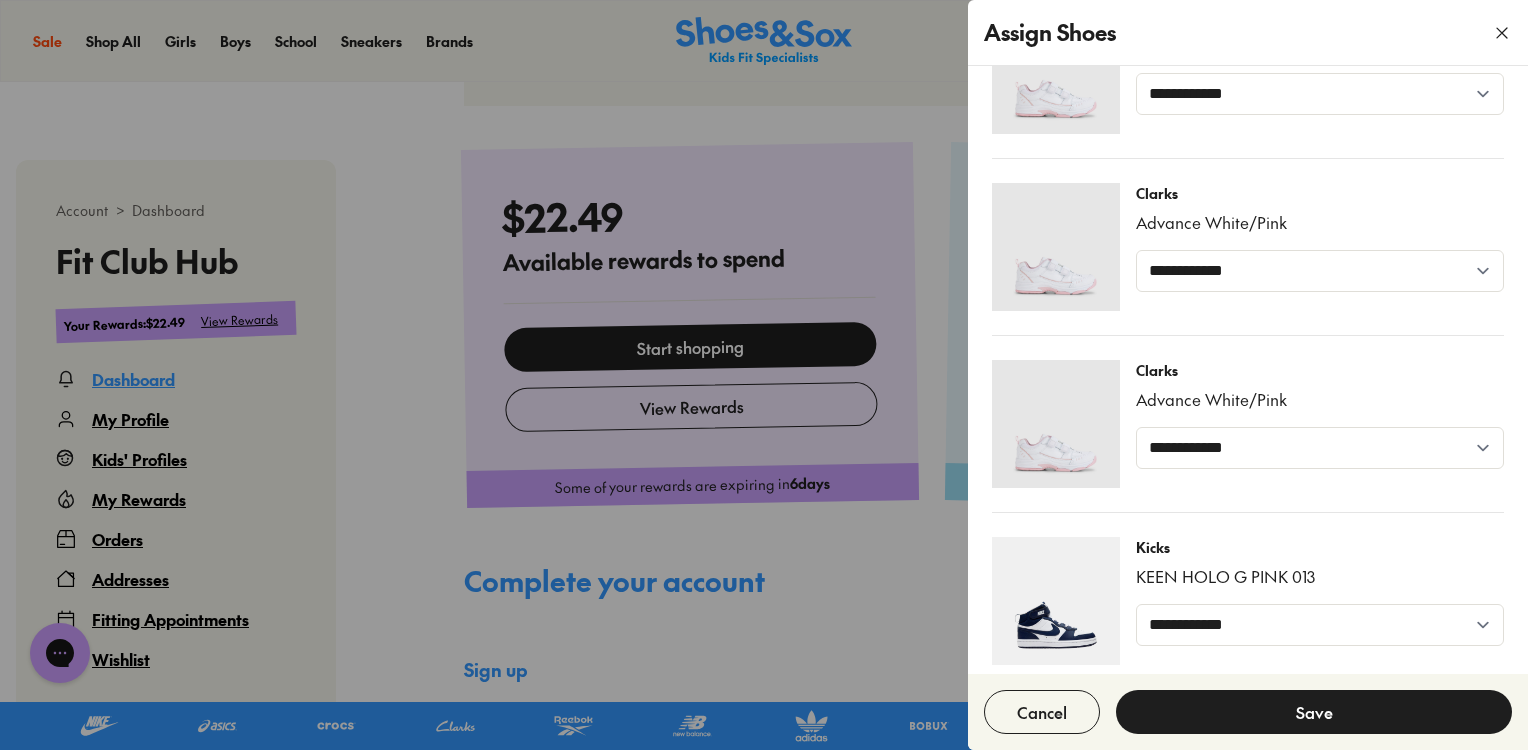 scroll, scrollTop: 1996, scrollLeft: 0, axis: vertical 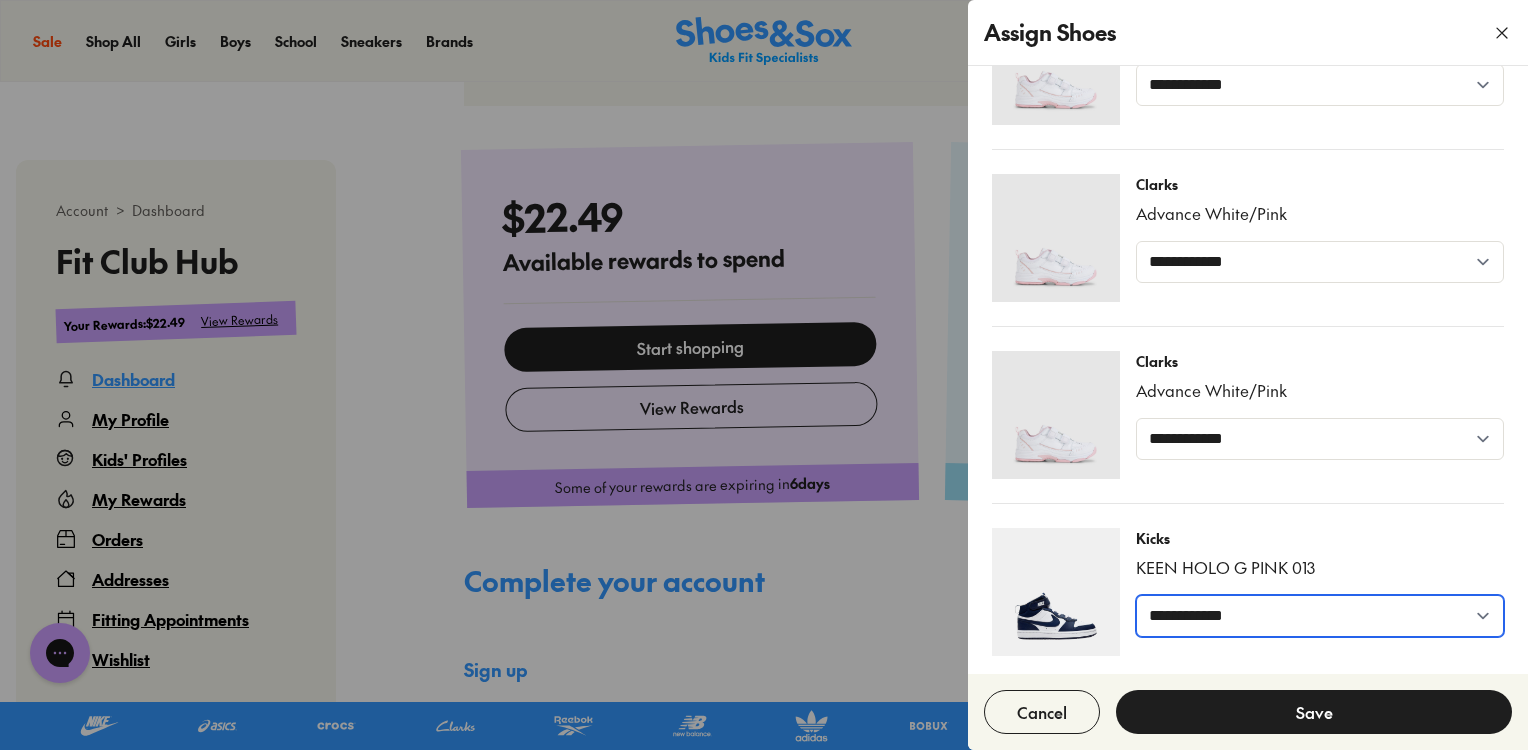 click on "**********" at bounding box center [1320, 616] 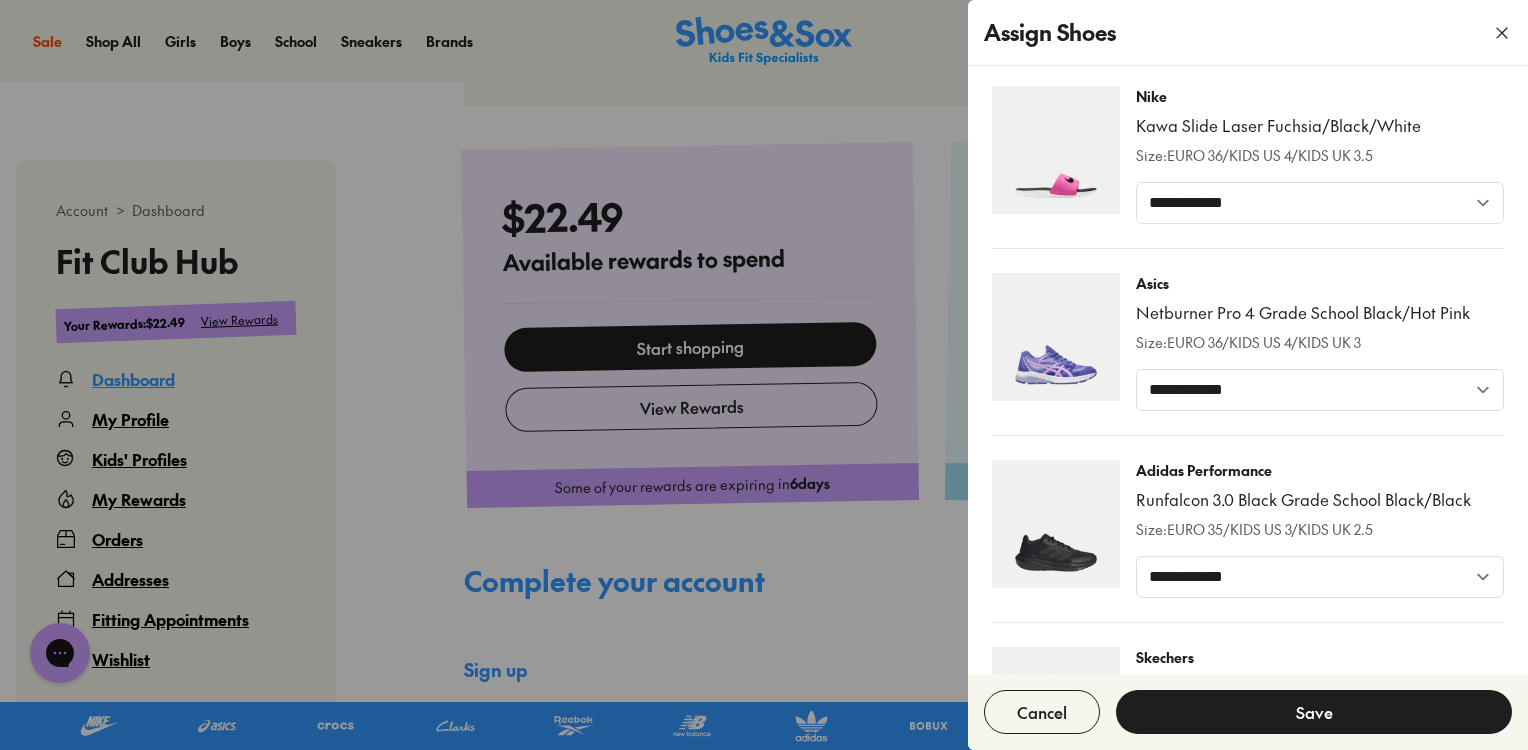 scroll, scrollTop: 0, scrollLeft: 0, axis: both 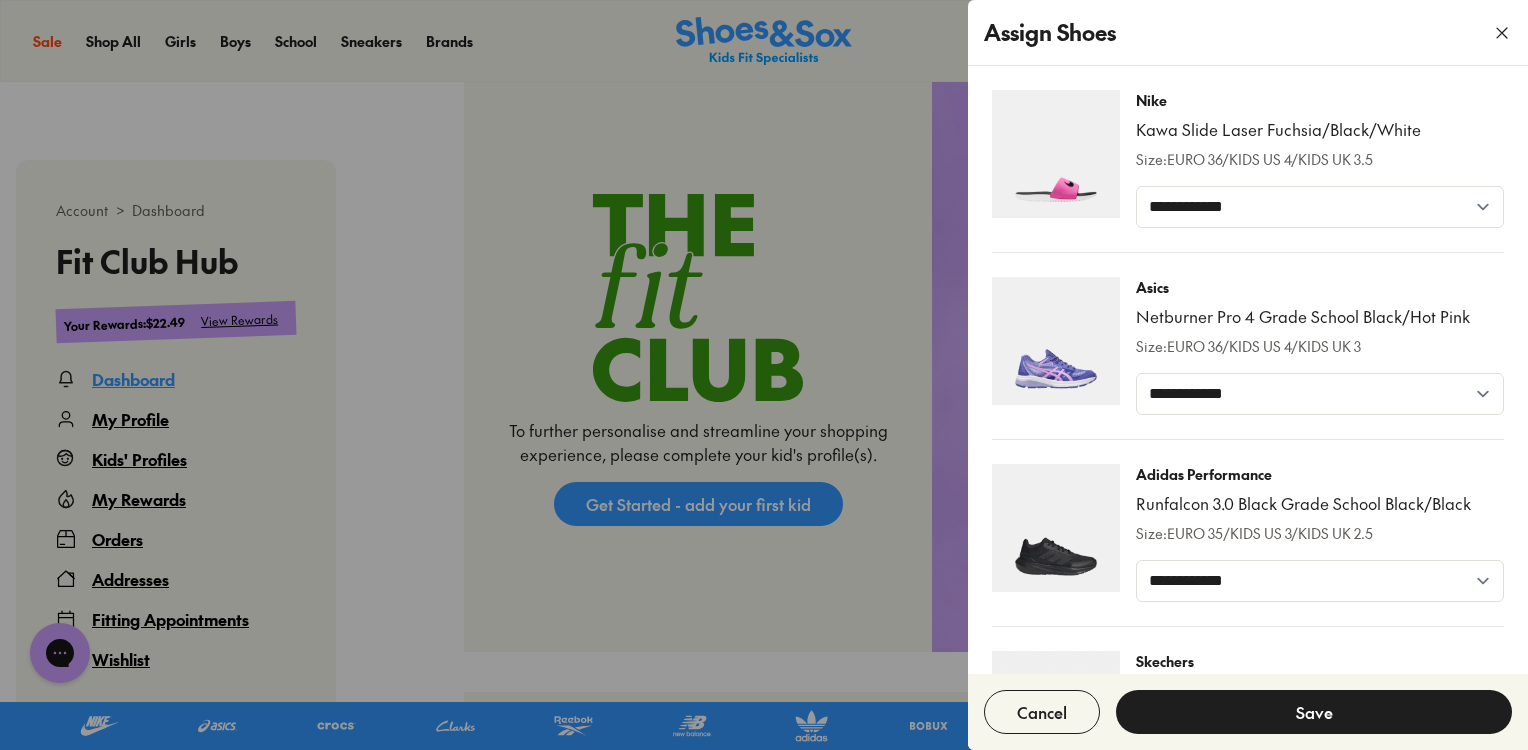 click 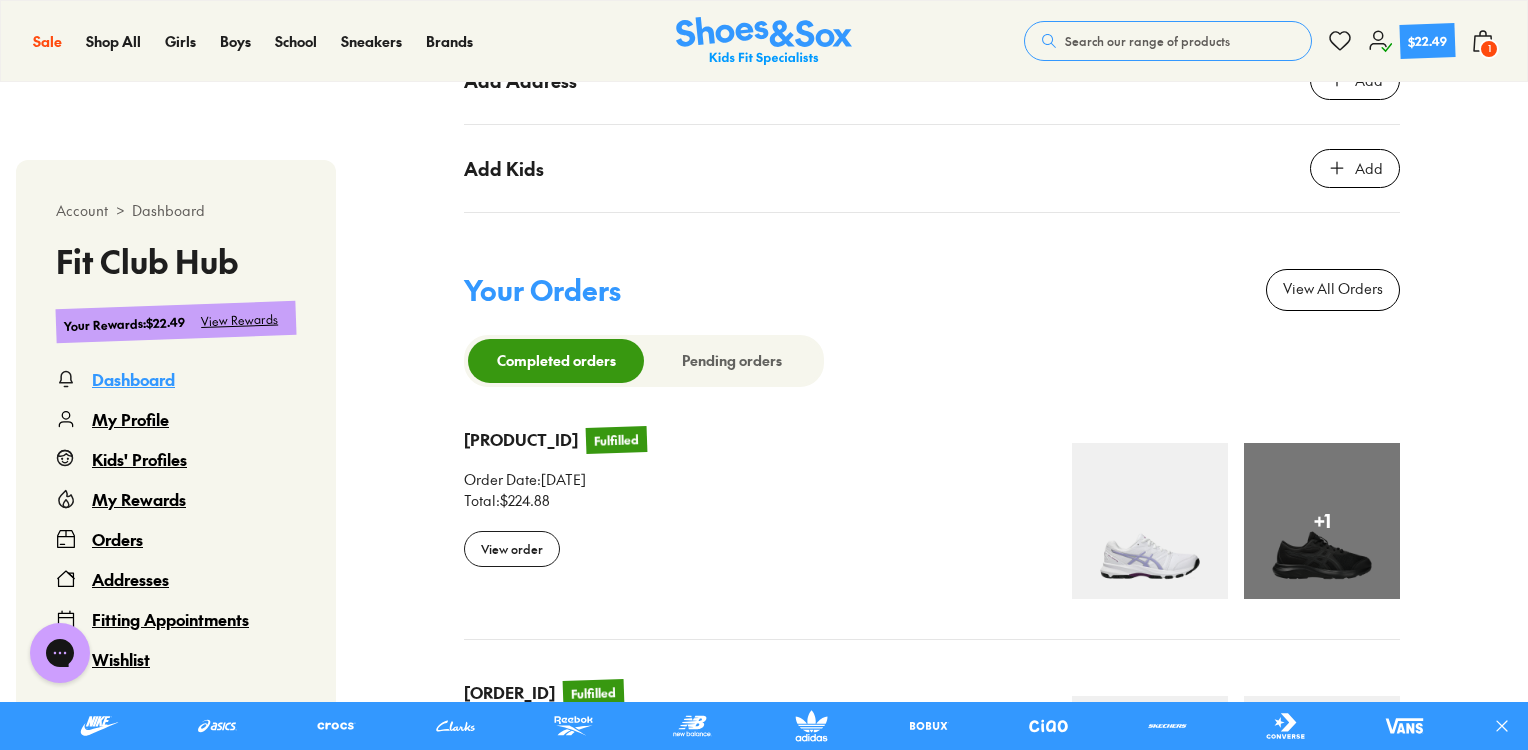 scroll, scrollTop: 2300, scrollLeft: 0, axis: vertical 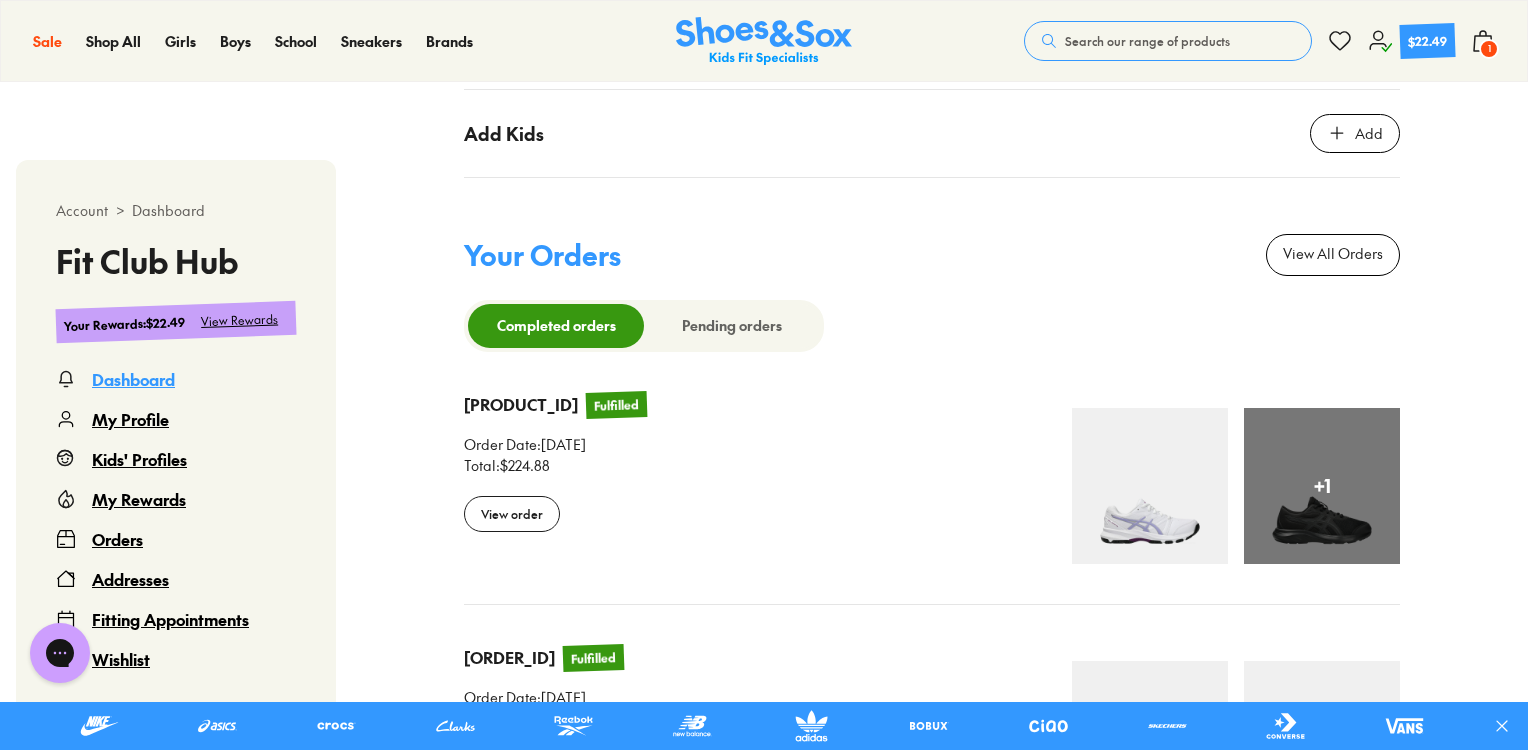 click on "+ 1" at bounding box center [1322, 486] 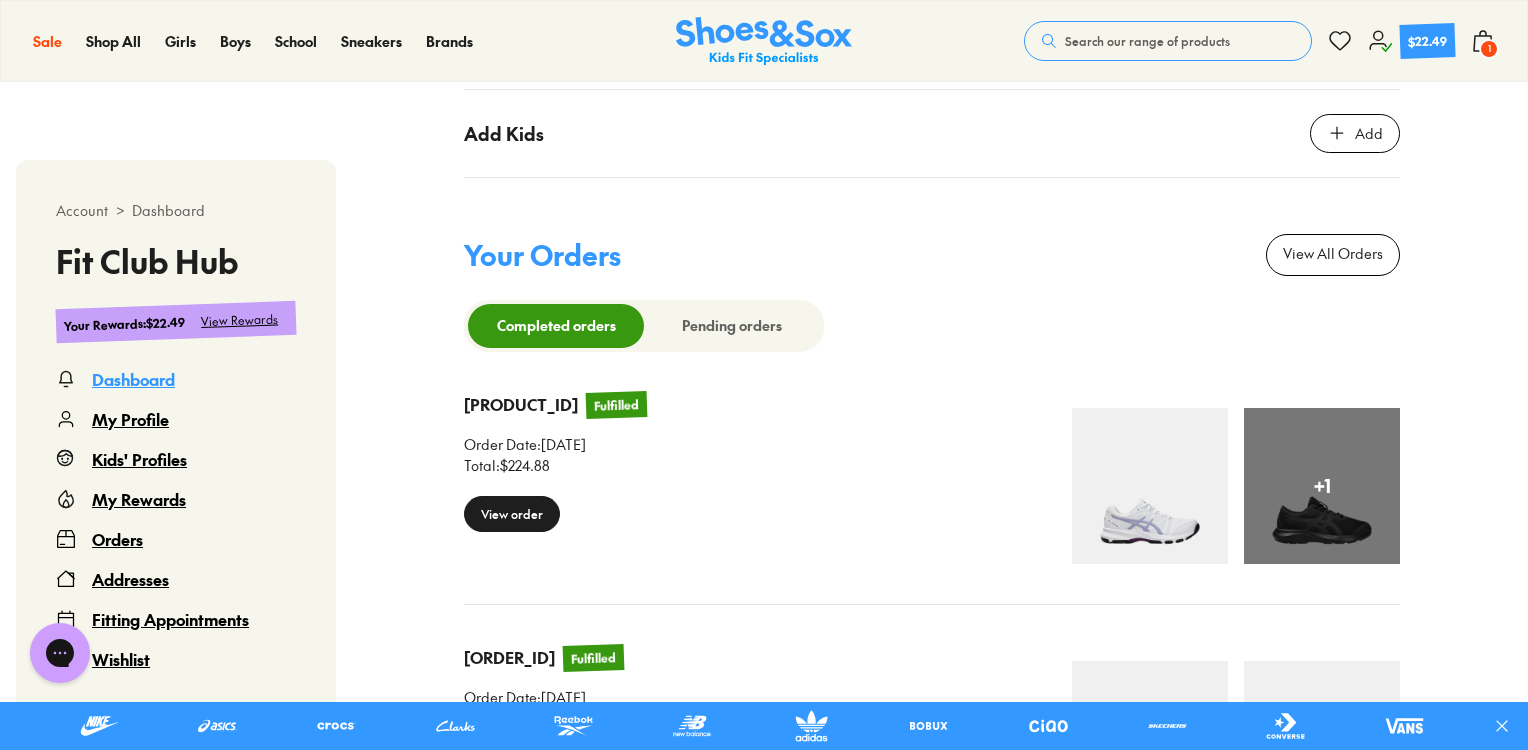 click on "View order" at bounding box center [512, 514] 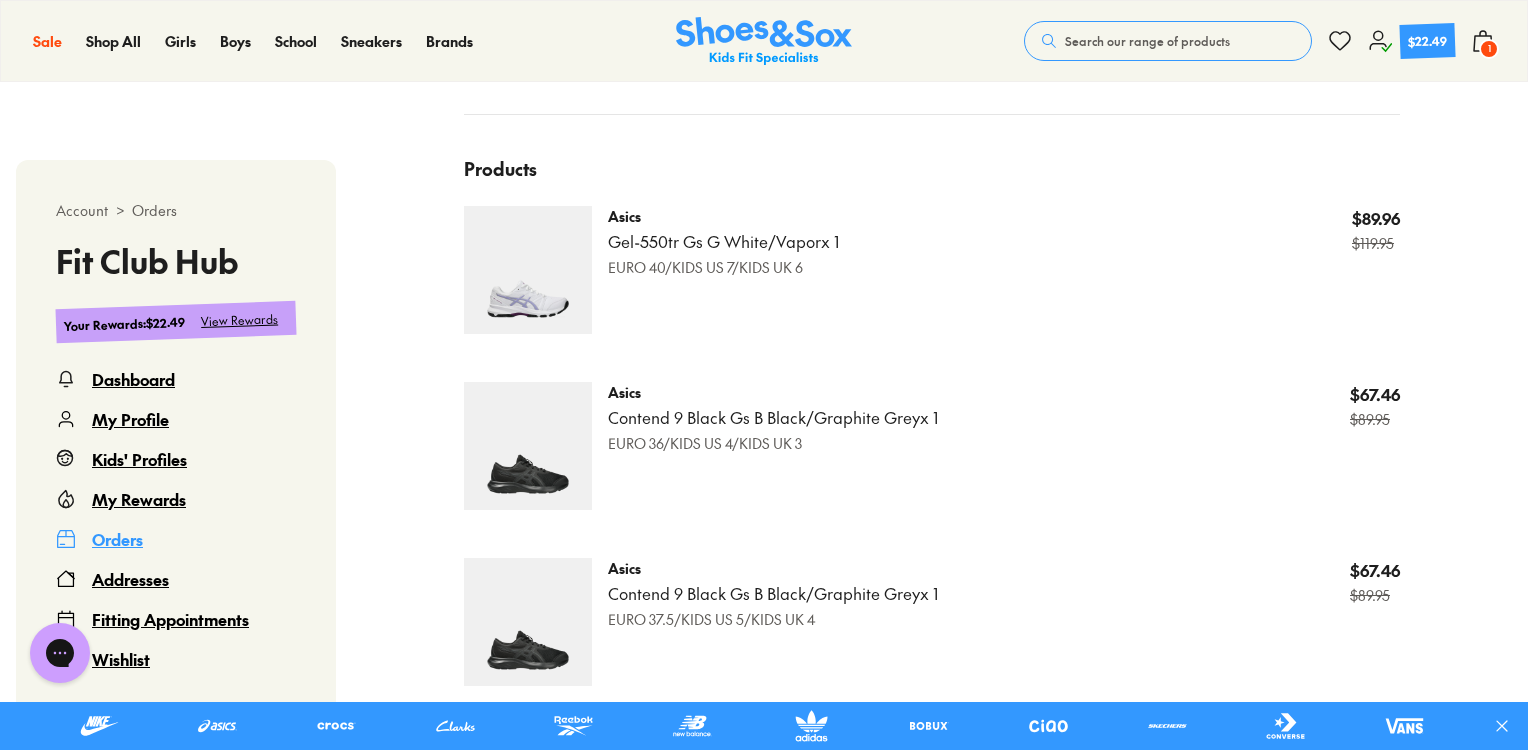 scroll, scrollTop: 922, scrollLeft: 0, axis: vertical 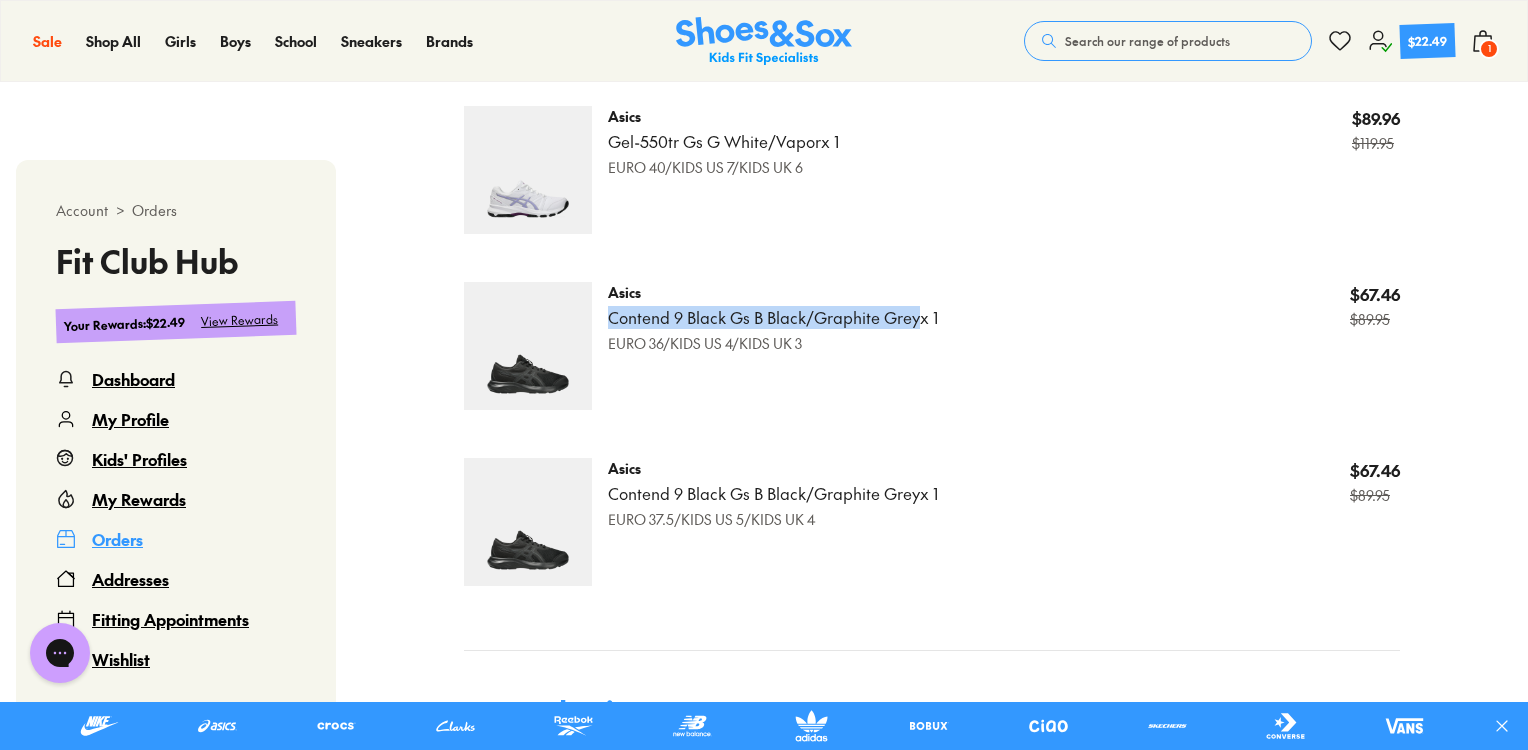 drag, startPoint x: 608, startPoint y: 318, endPoint x: 914, endPoint y: 317, distance: 306.00165 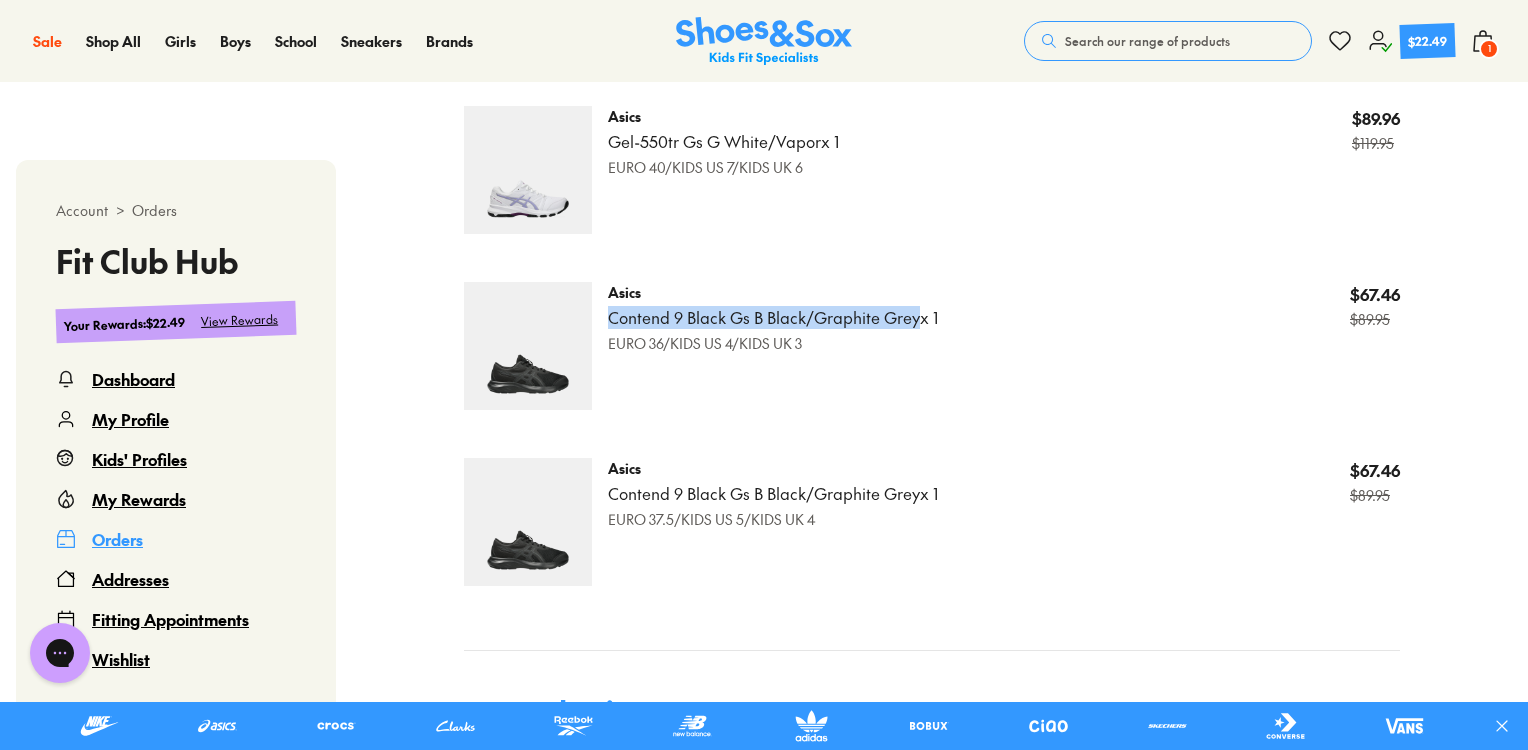 click on "Search our range of products" at bounding box center [1147, 41] 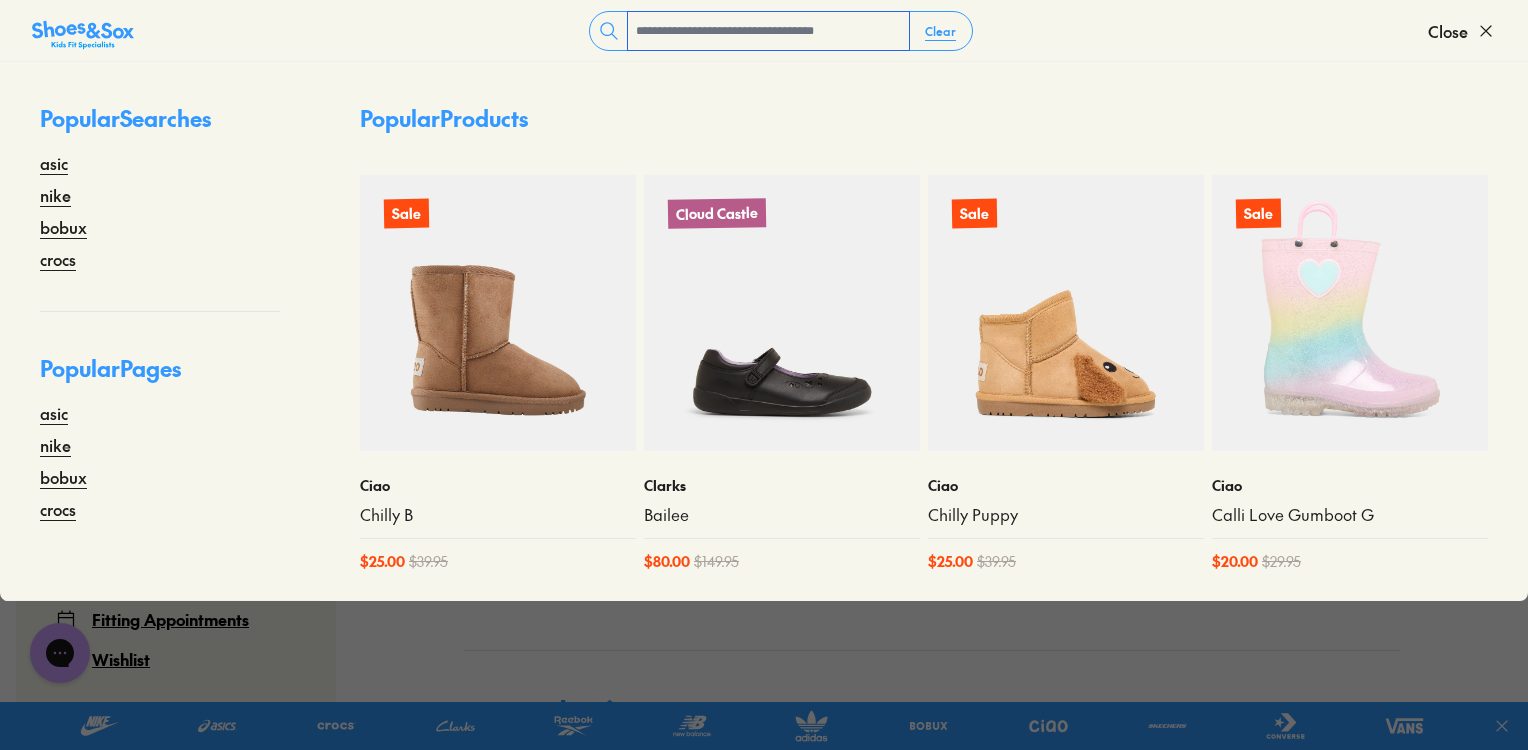 paste on "**********" 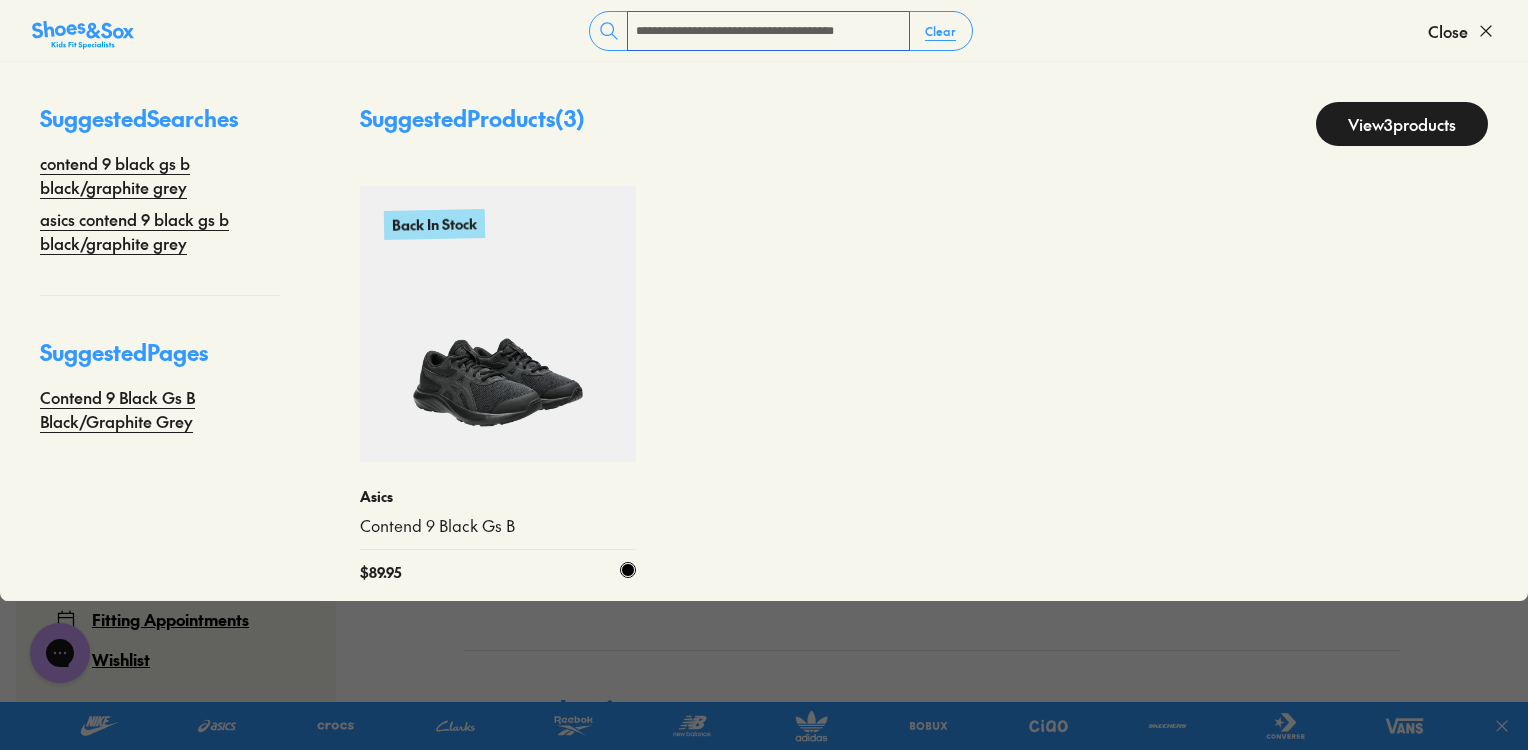type on "**********" 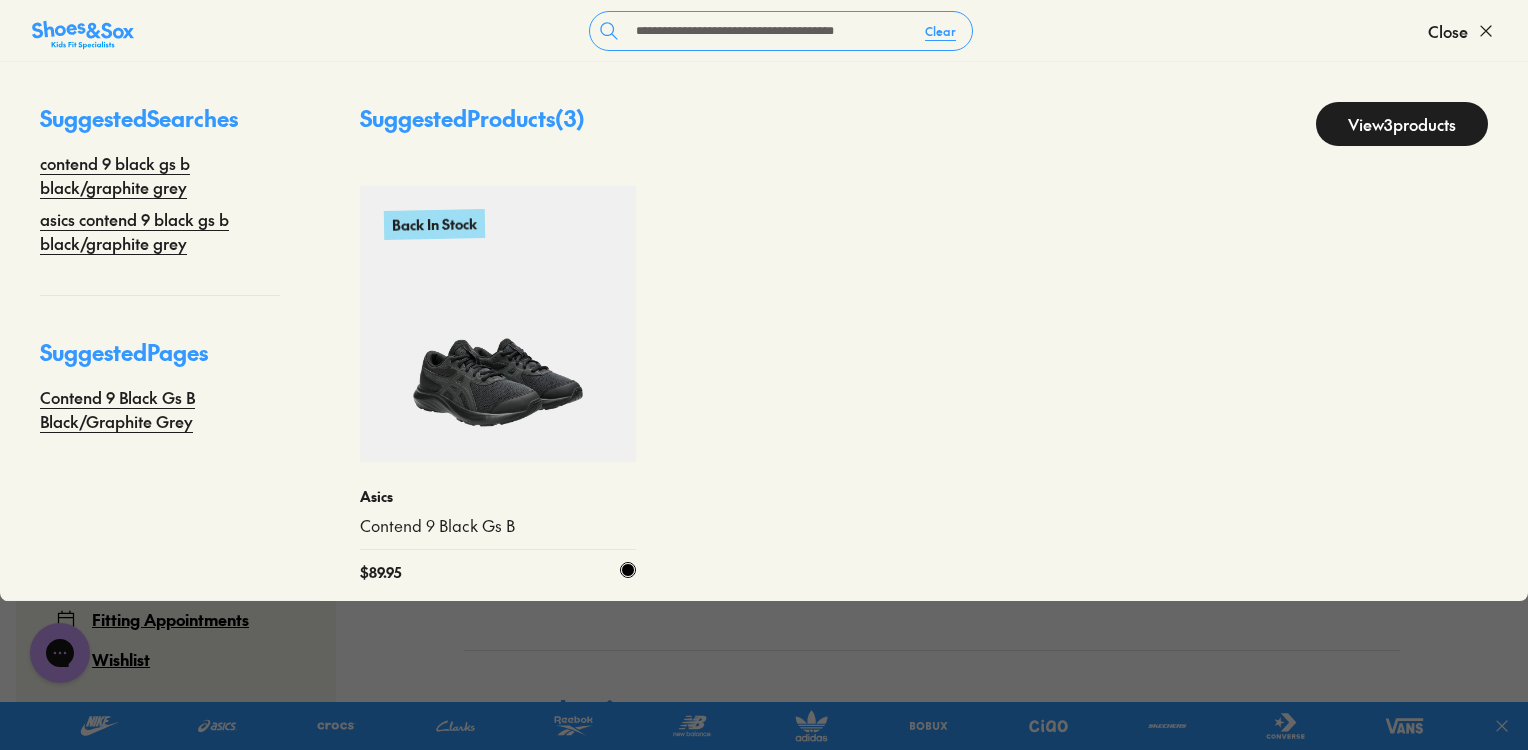 click at bounding box center [498, 324] 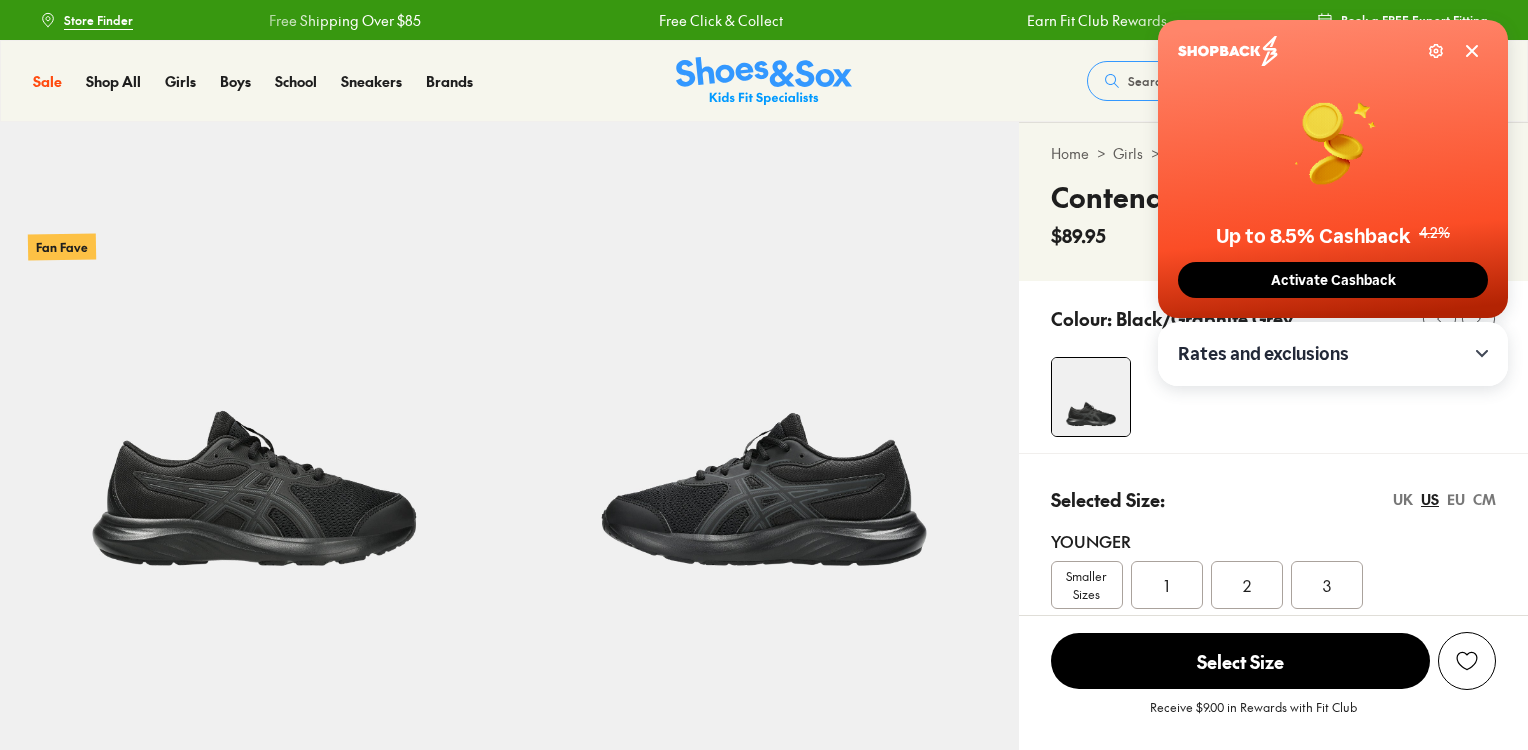 scroll, scrollTop: 0, scrollLeft: 0, axis: both 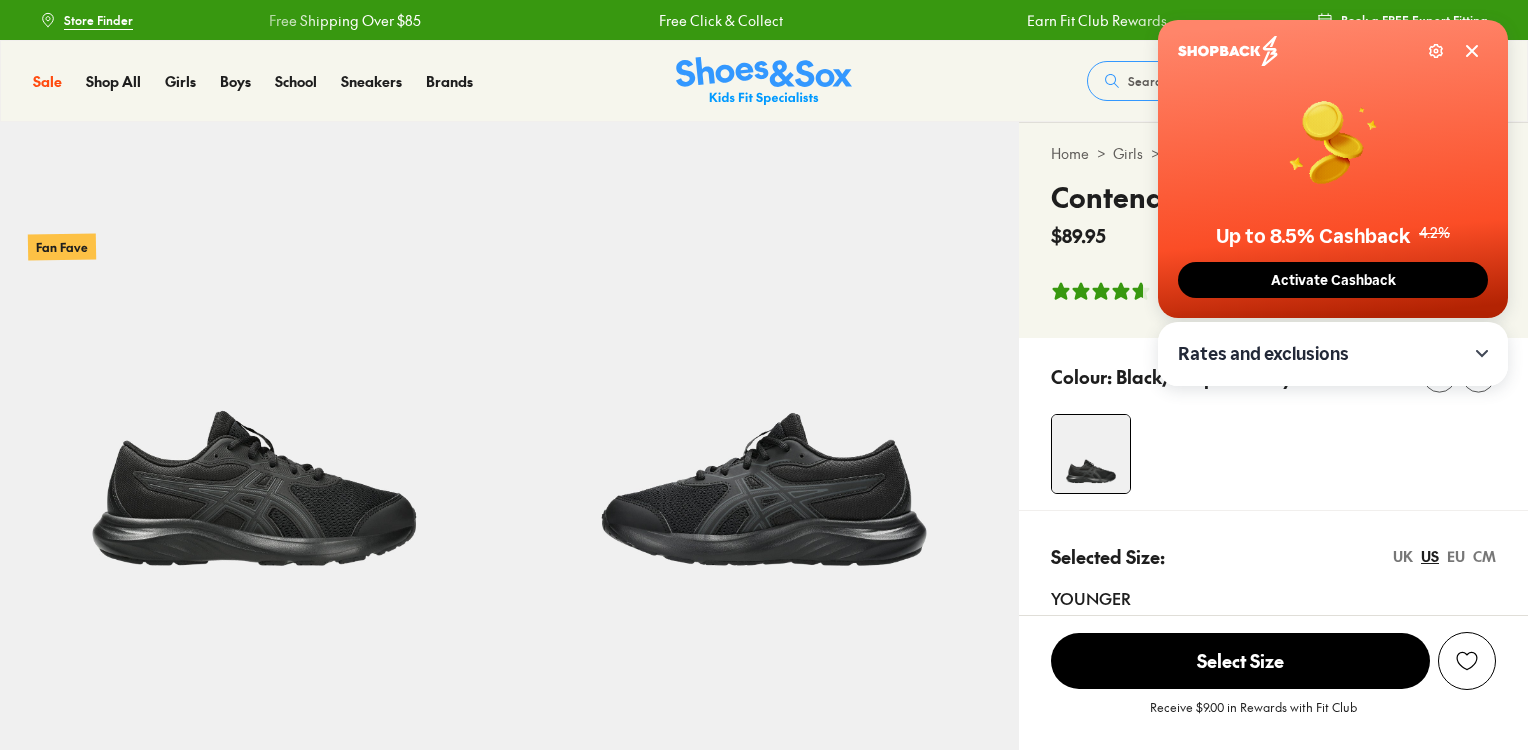 select on "*" 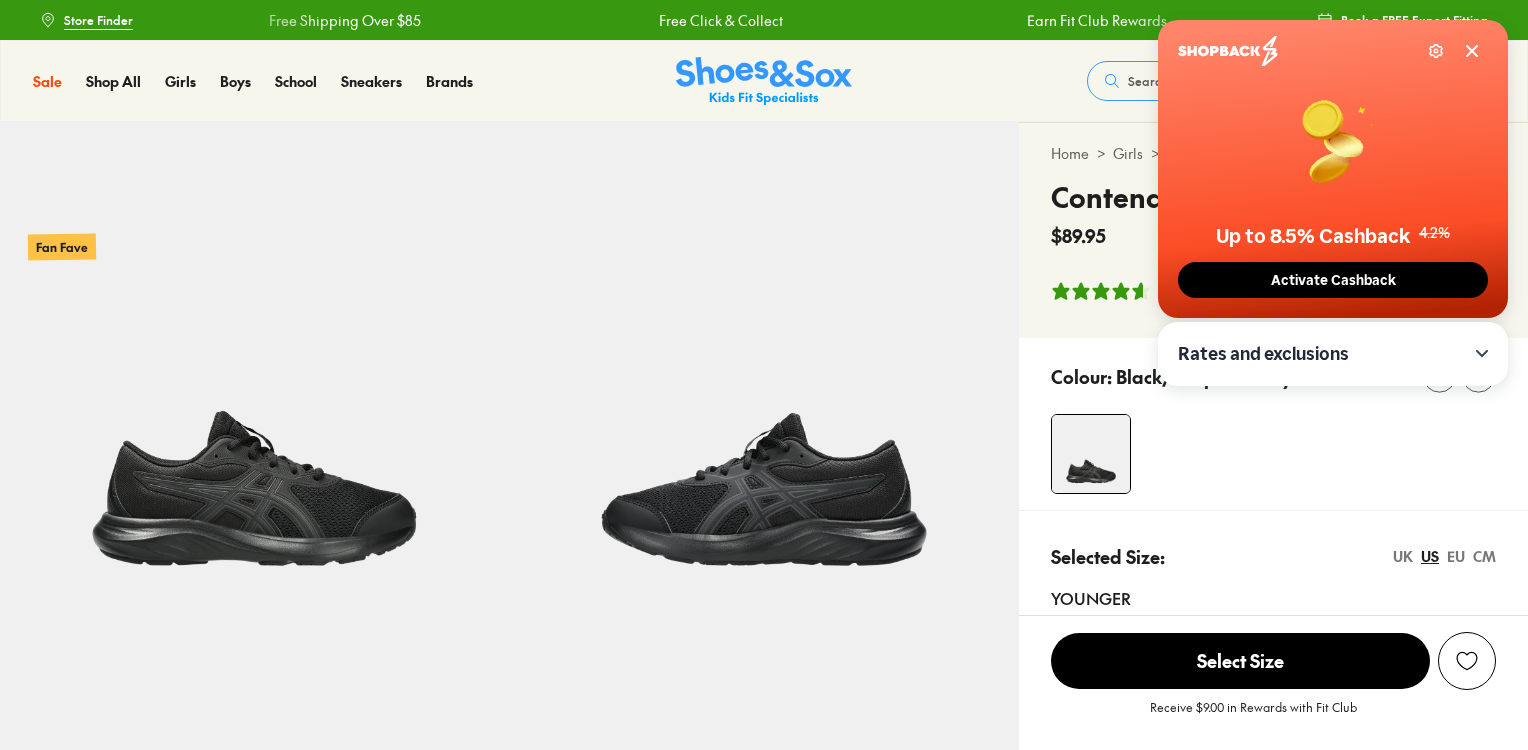 click 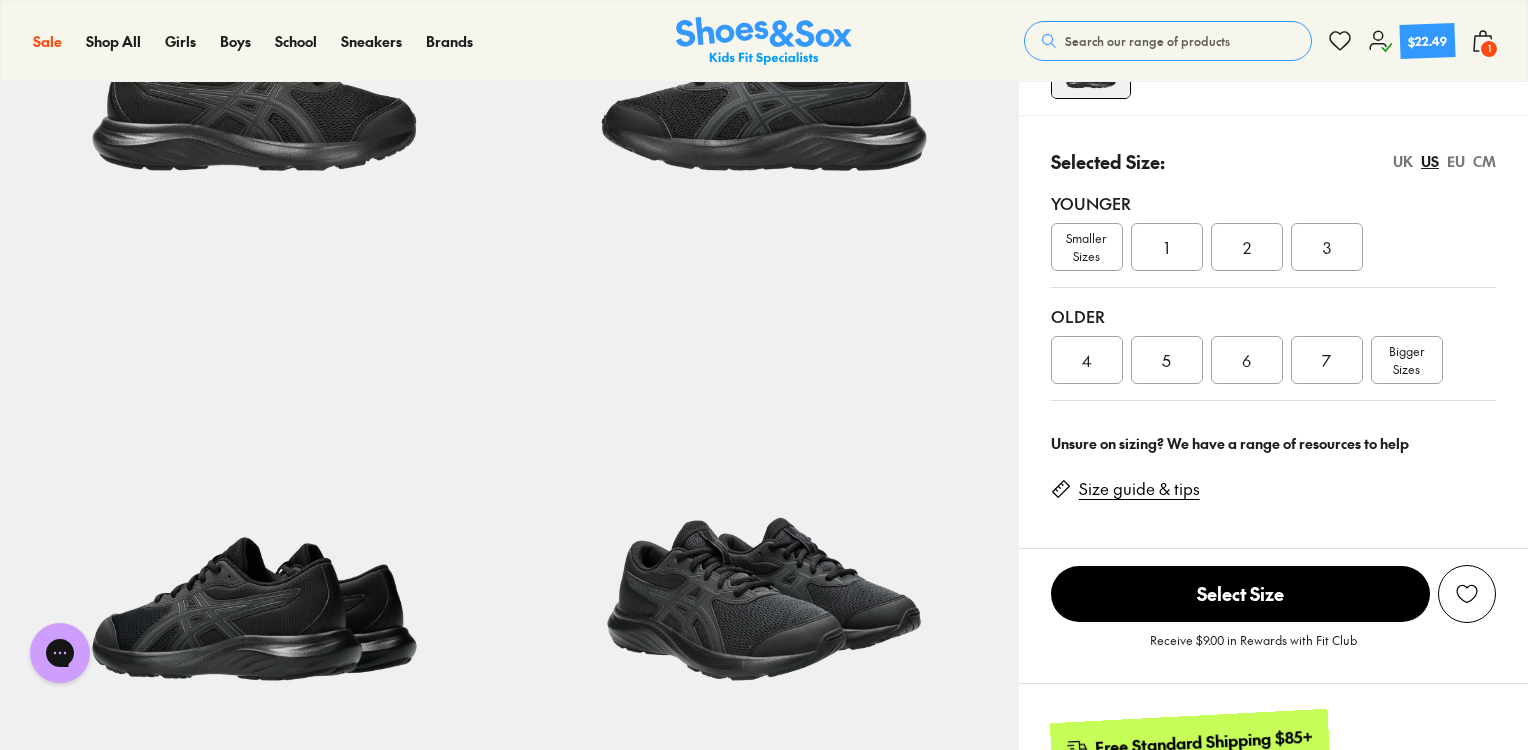 scroll, scrollTop: 0, scrollLeft: 0, axis: both 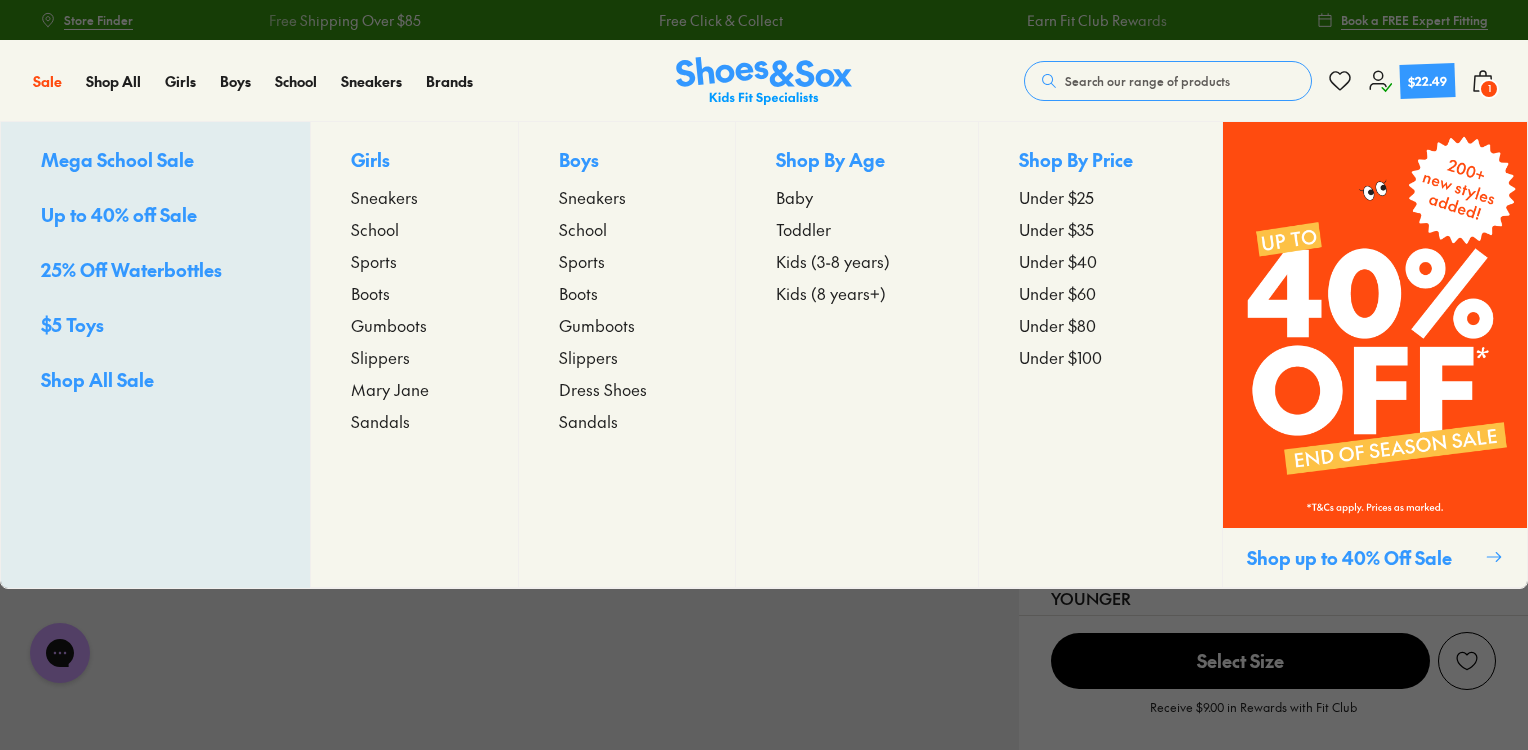 click on "Kids (8 years+)" at bounding box center [831, 293] 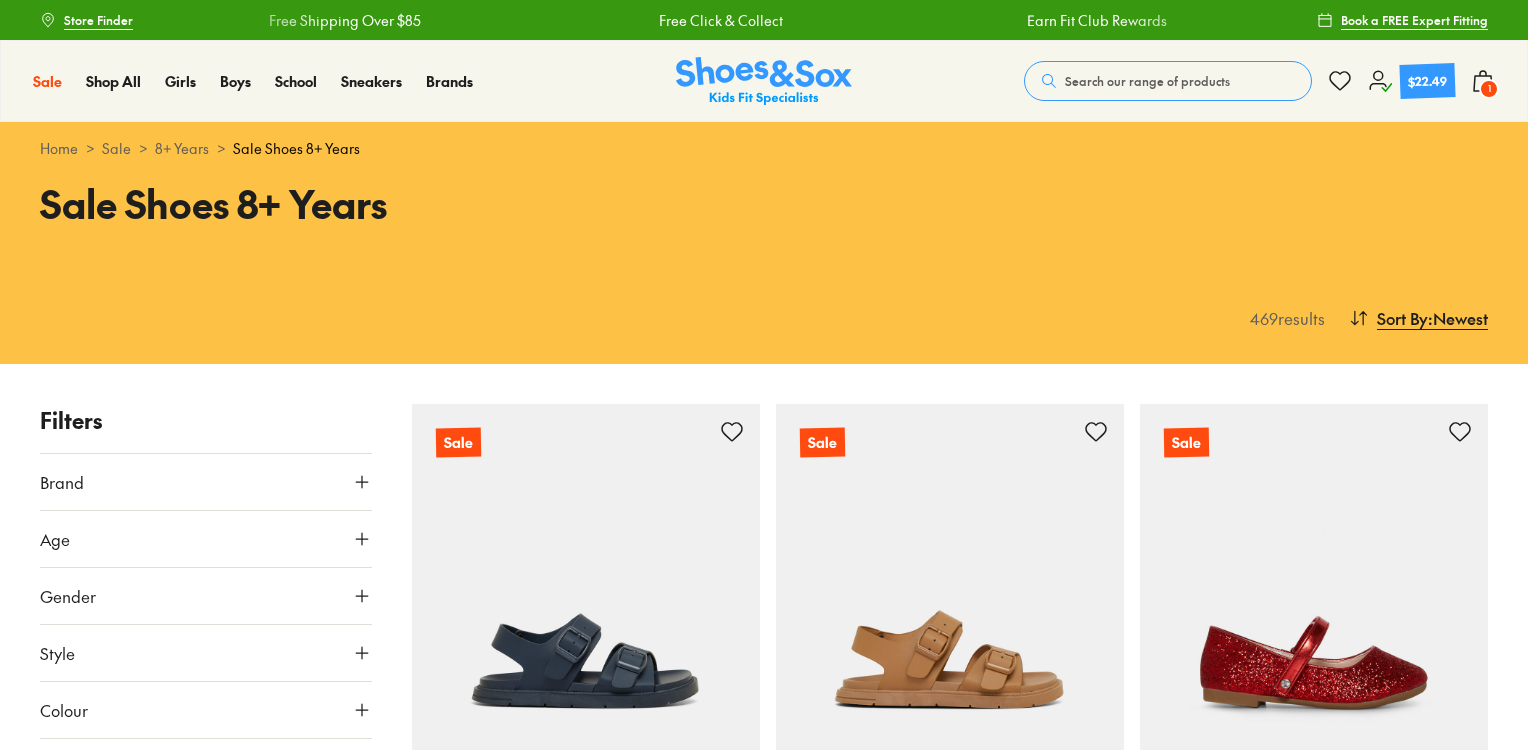 scroll, scrollTop: 0, scrollLeft: 0, axis: both 